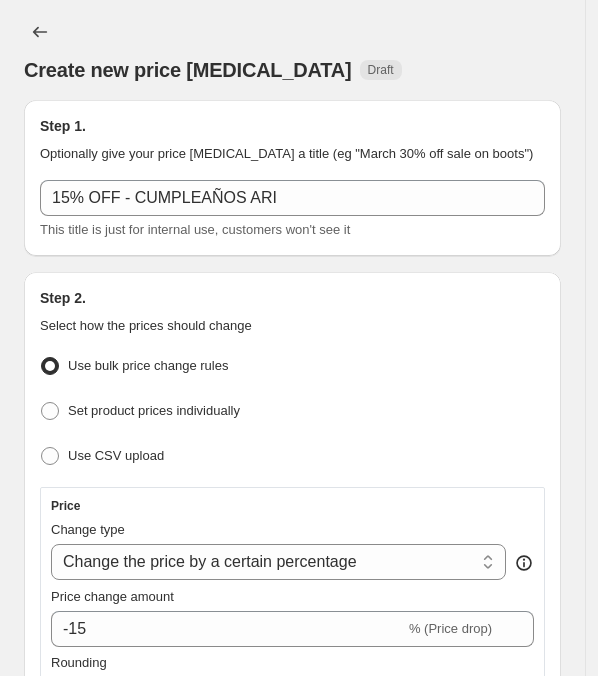select on "percentage" 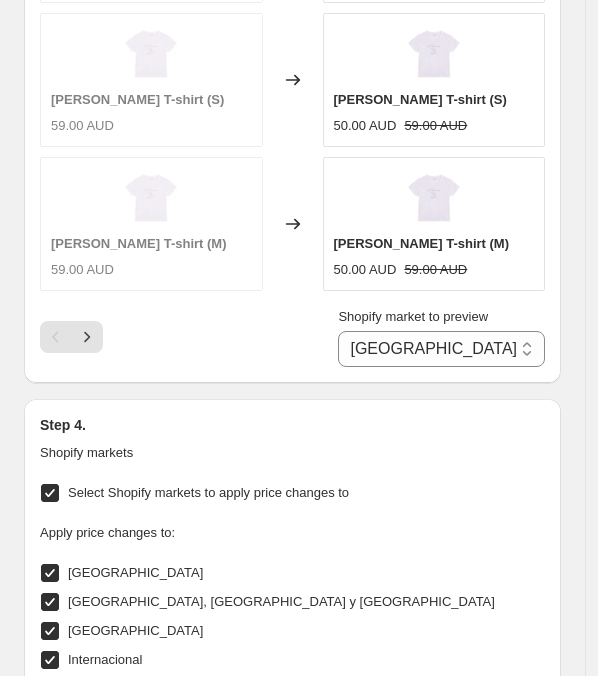 scroll, scrollTop: 2263, scrollLeft: 0, axis: vertical 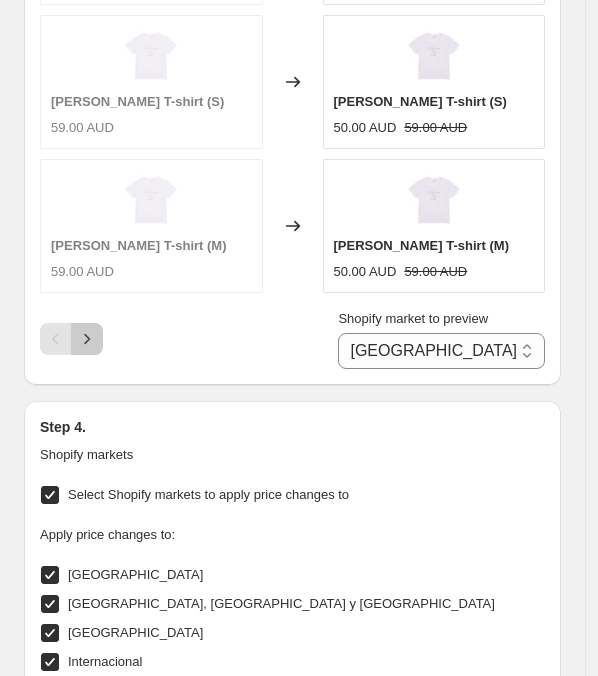click 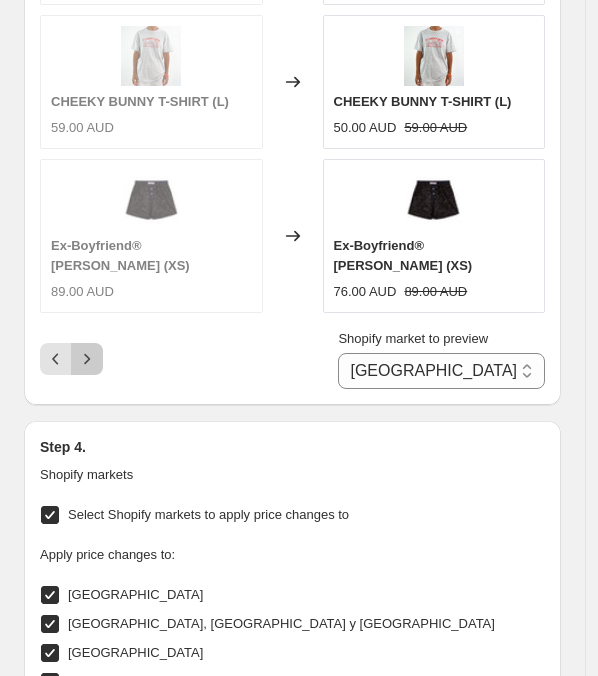 click 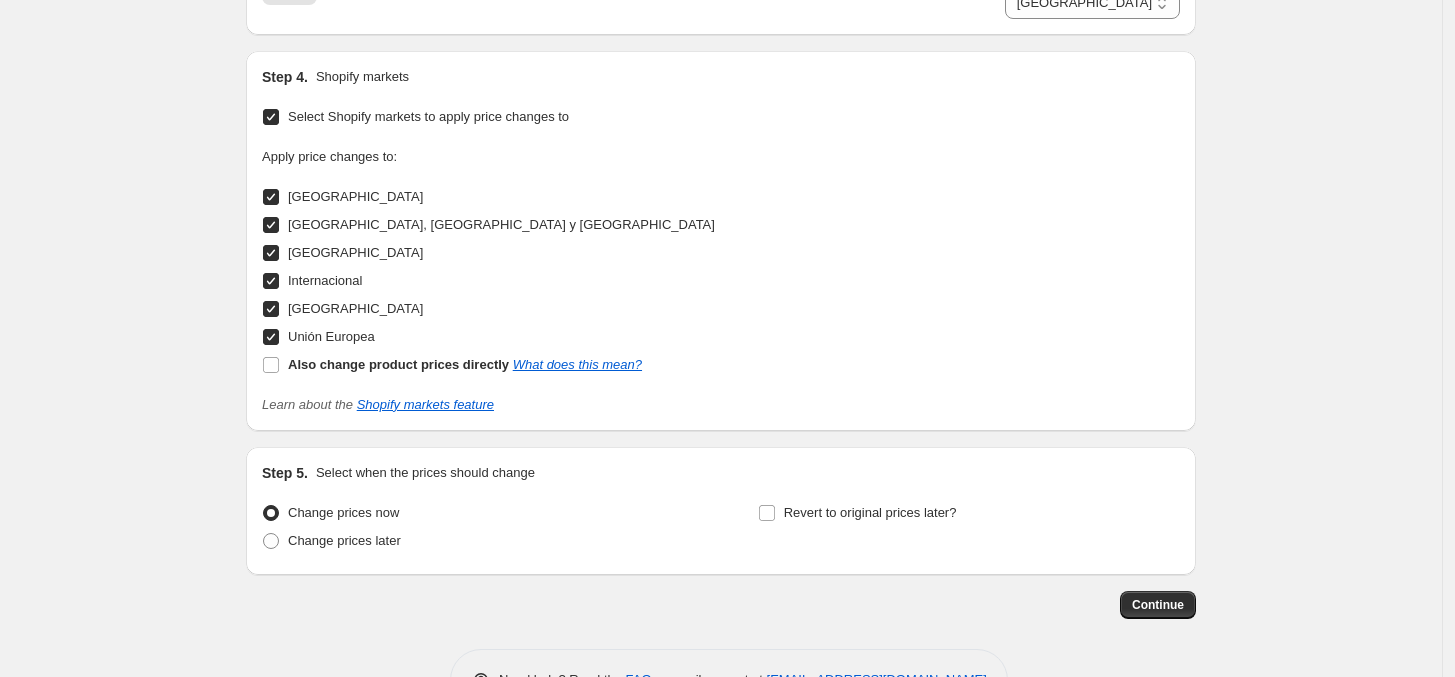 scroll, scrollTop: 1923, scrollLeft: 0, axis: vertical 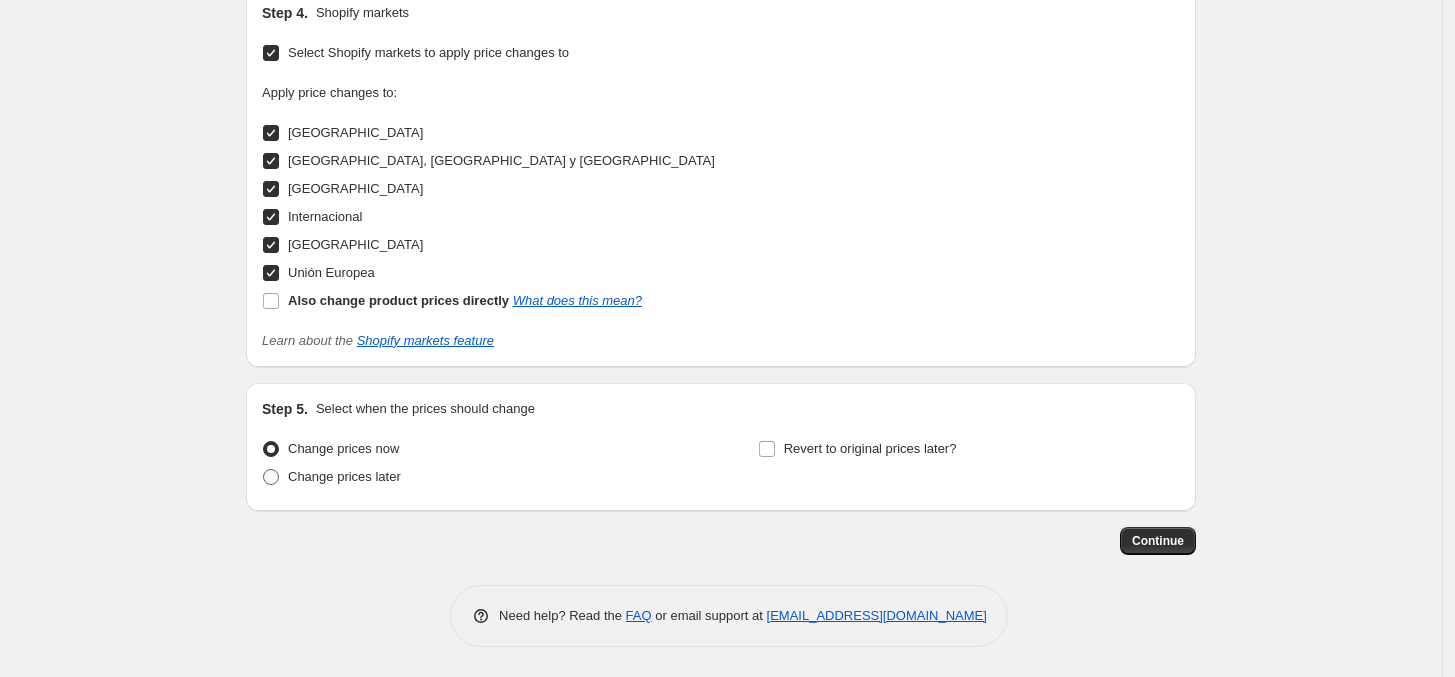 click on "Change prices later" at bounding box center (344, 476) 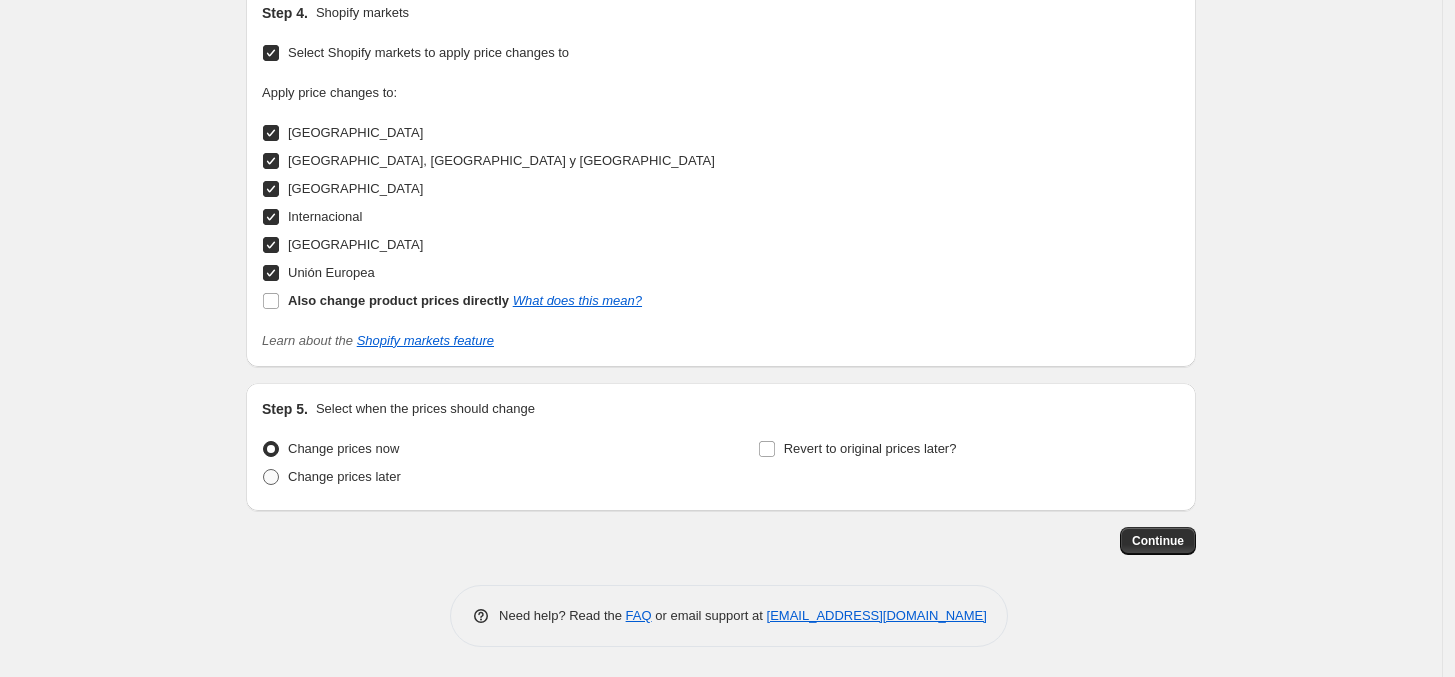 radio on "true" 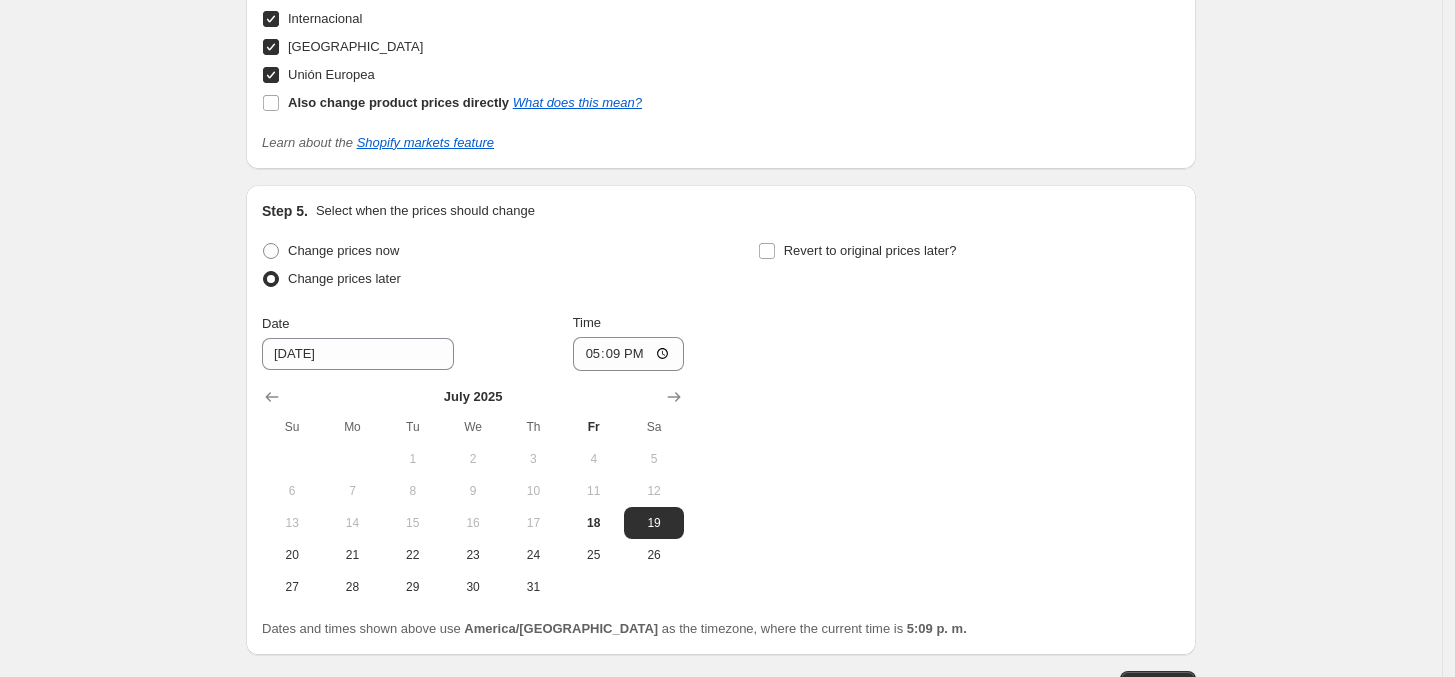 scroll, scrollTop: 2118, scrollLeft: 0, axis: vertical 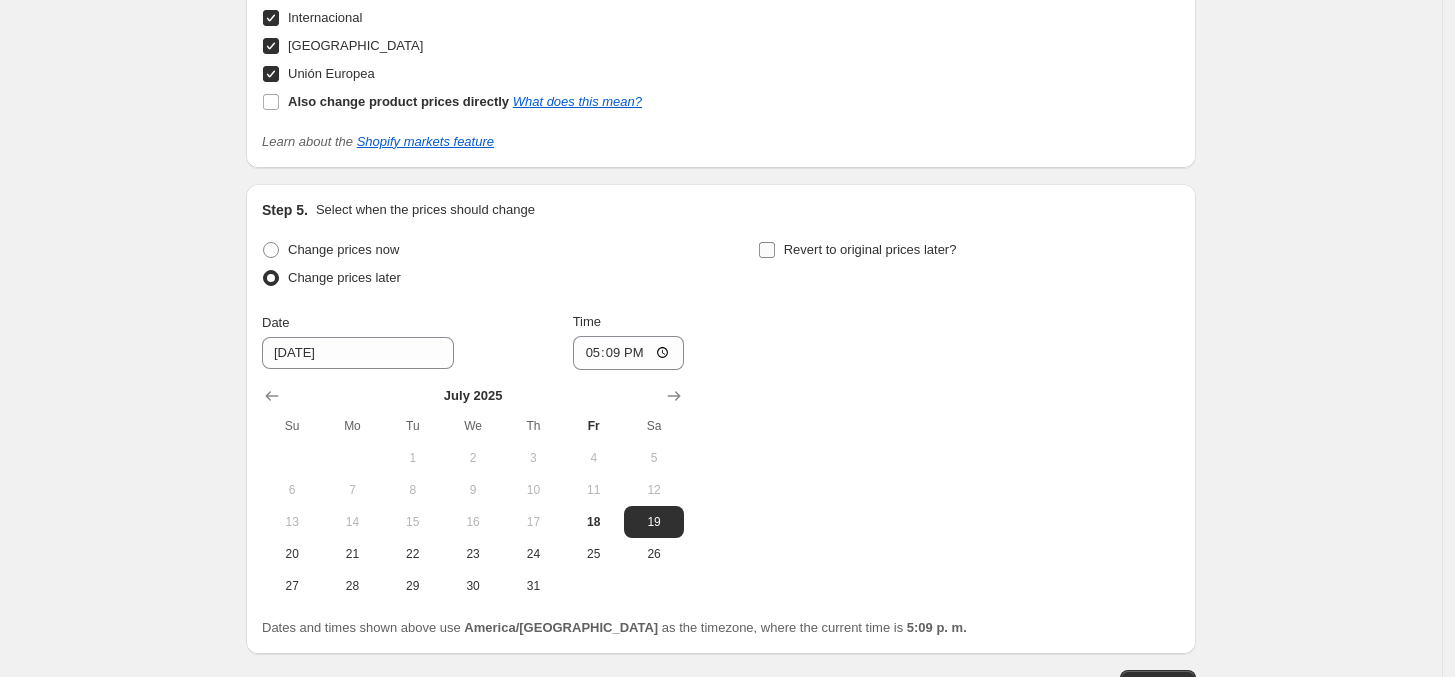 click on "Revert to original prices later?" at bounding box center (767, 250) 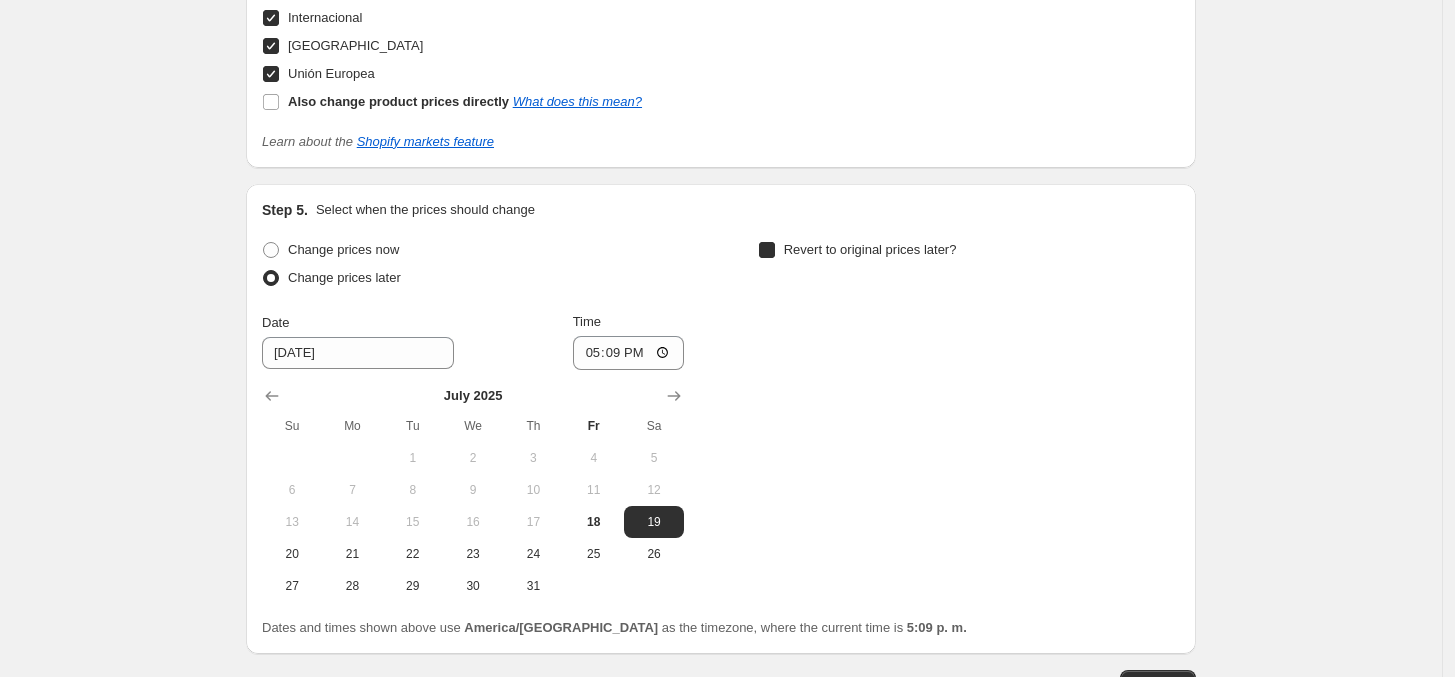 checkbox on "true" 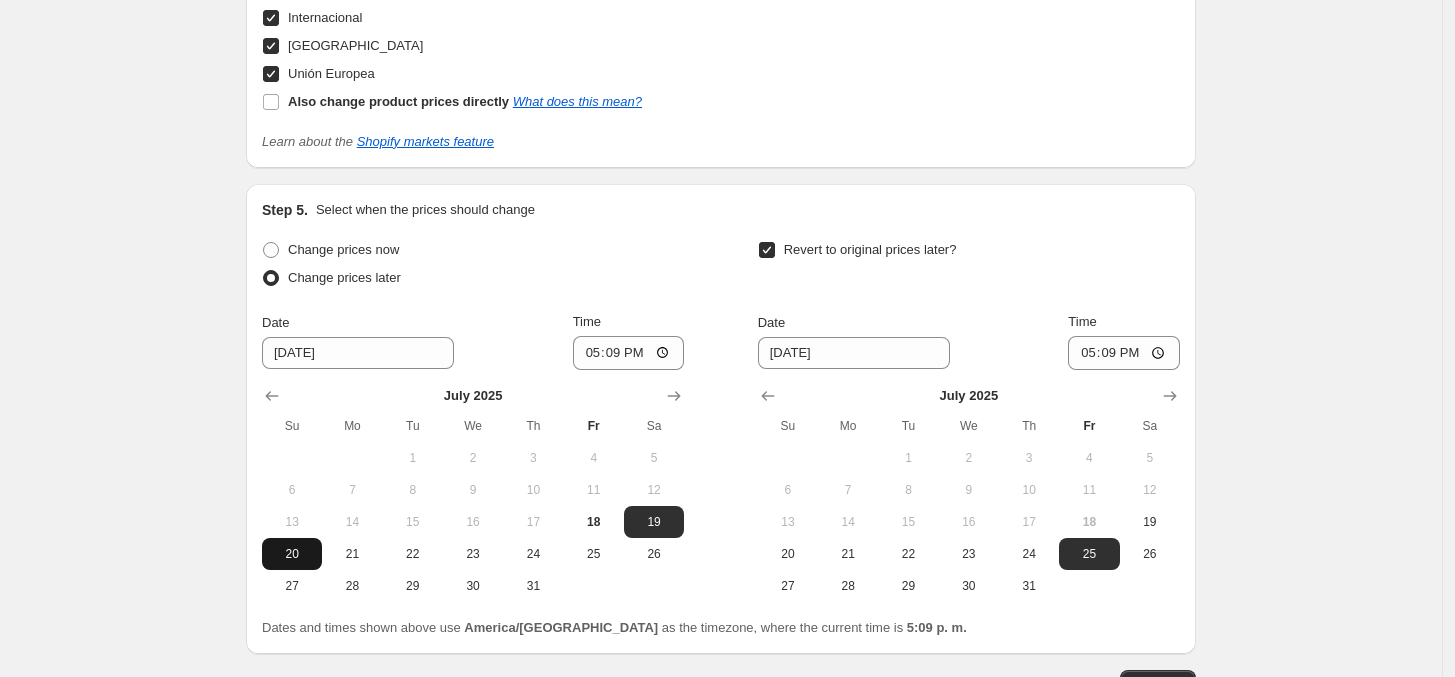 click on "20" at bounding box center [292, 554] 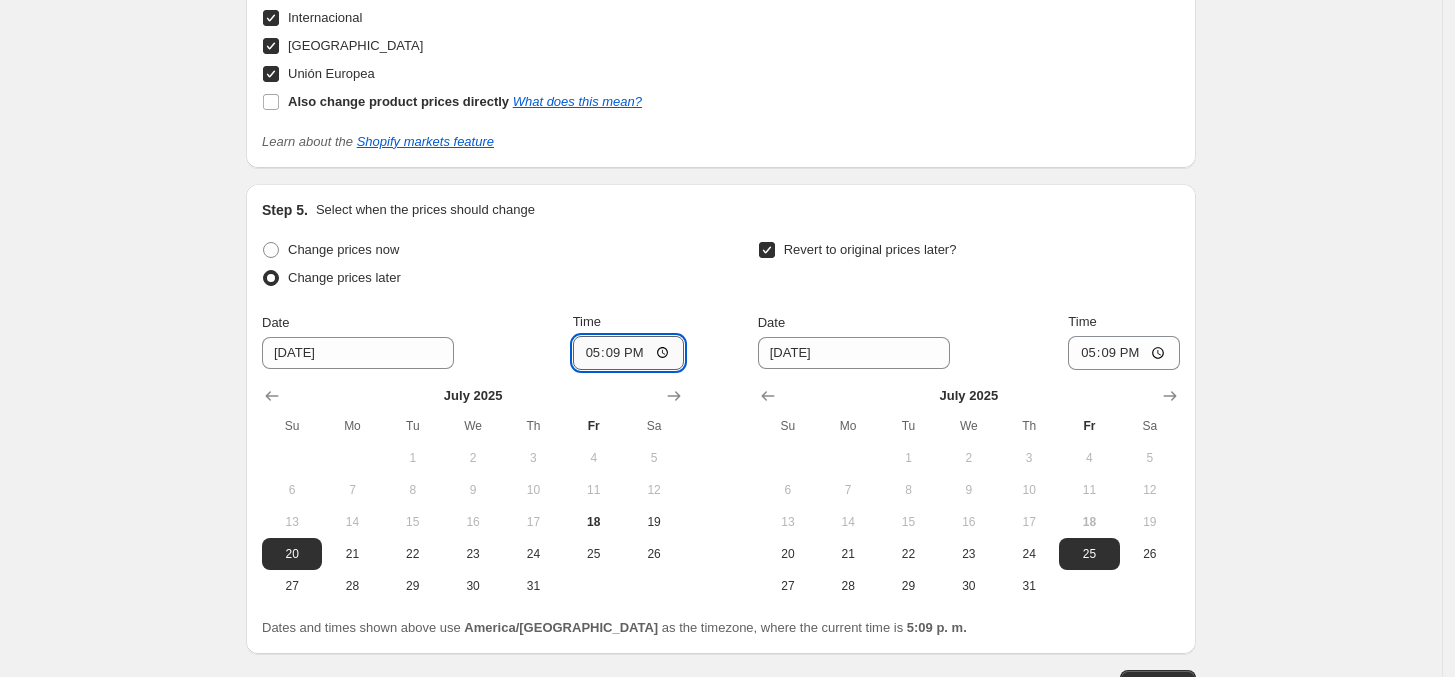 click on "17:09" at bounding box center [629, 353] 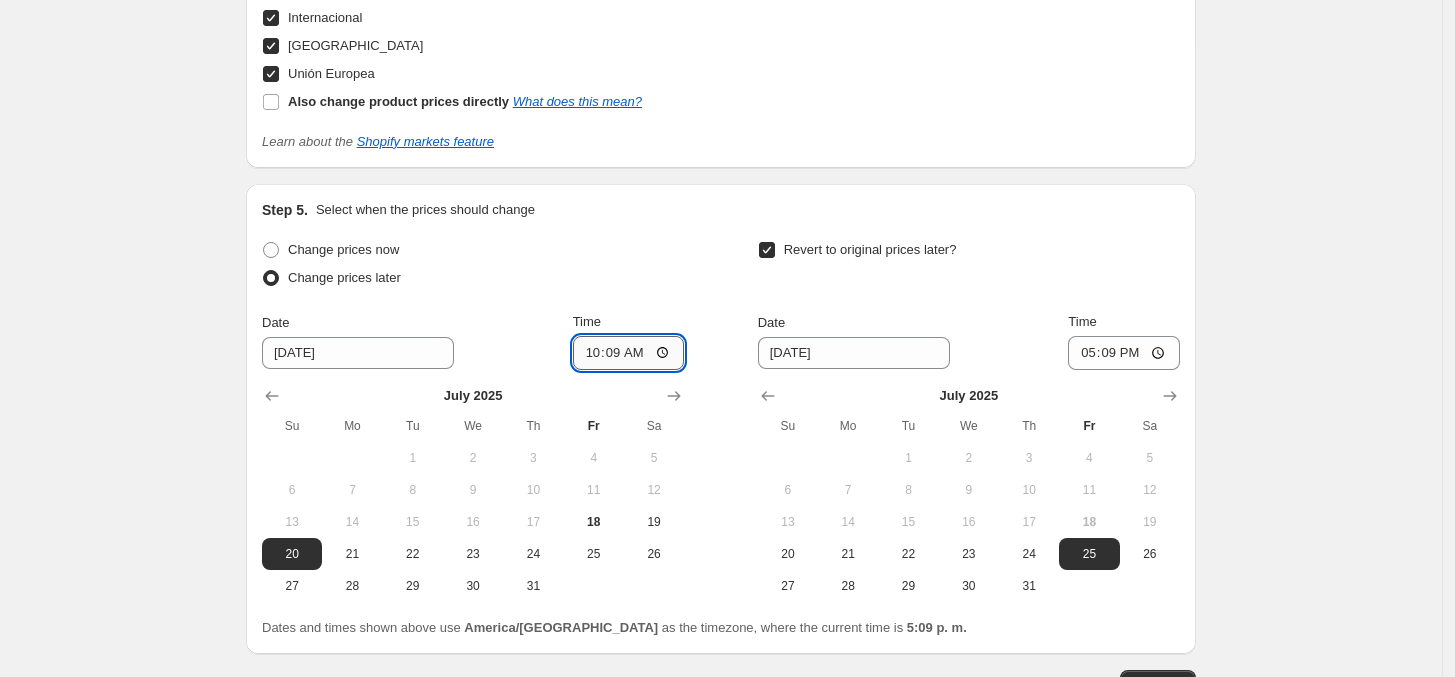 type on "10:00" 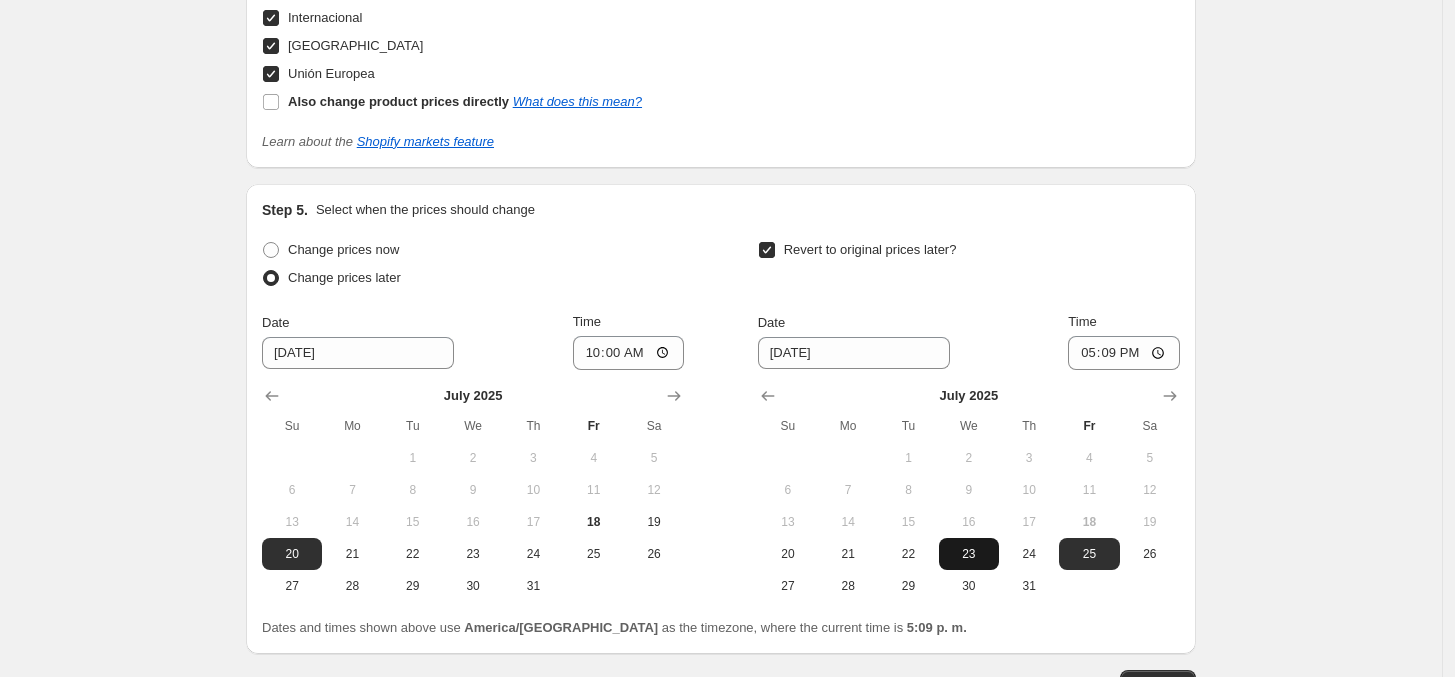 click on "23" at bounding box center (969, 554) 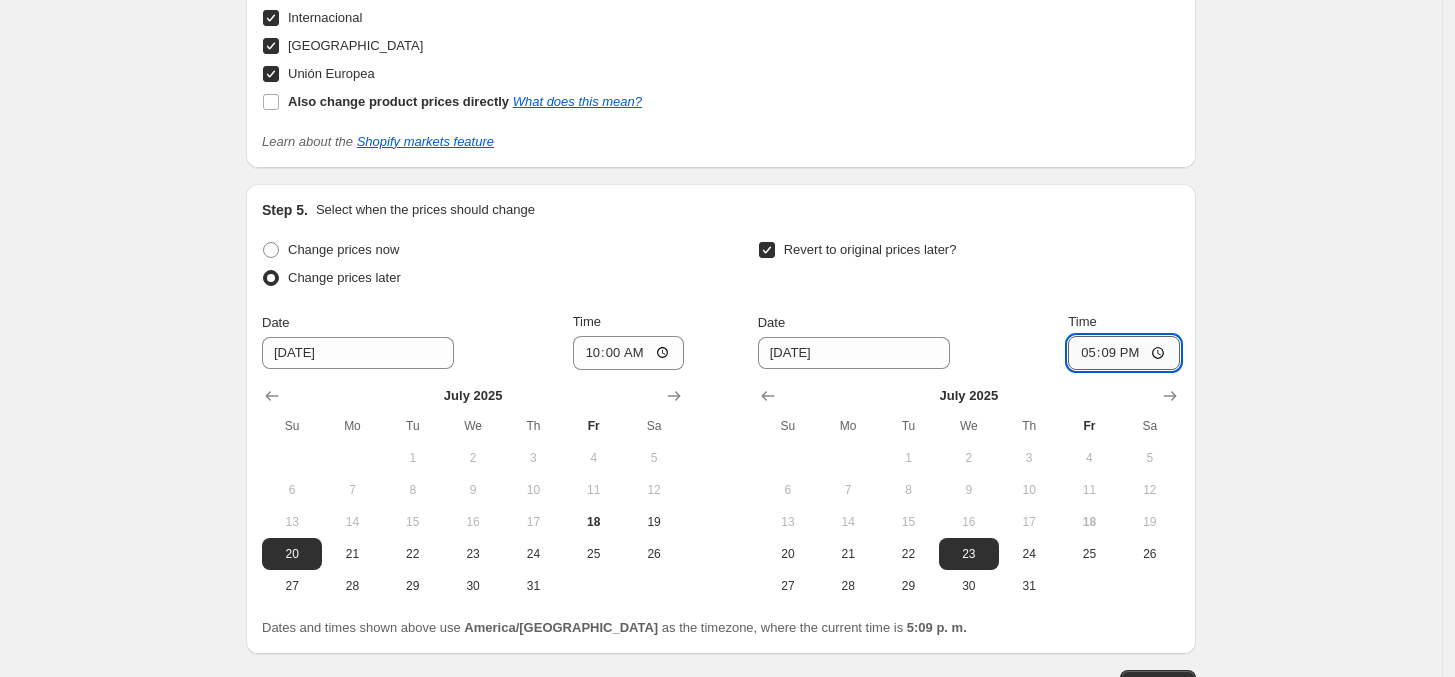 click on "17:09" at bounding box center (1124, 353) 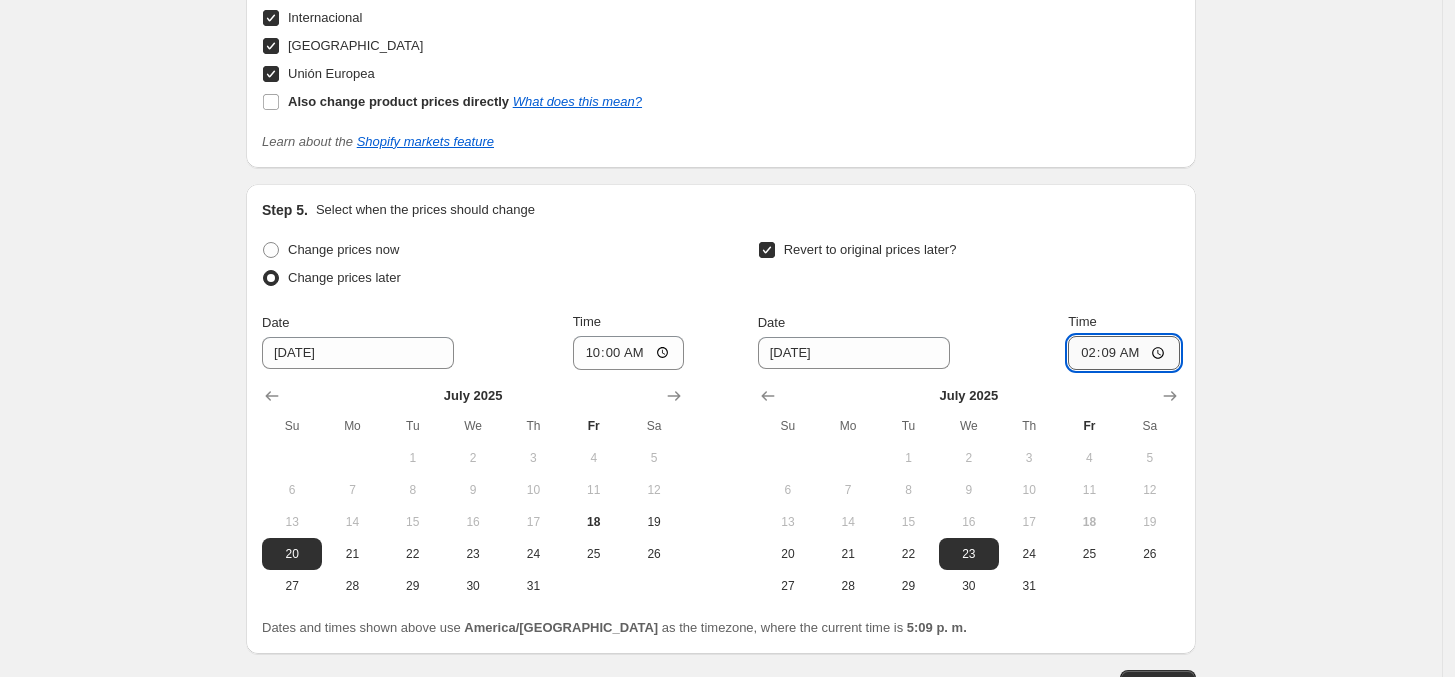 click on "02:09" at bounding box center (1124, 353) 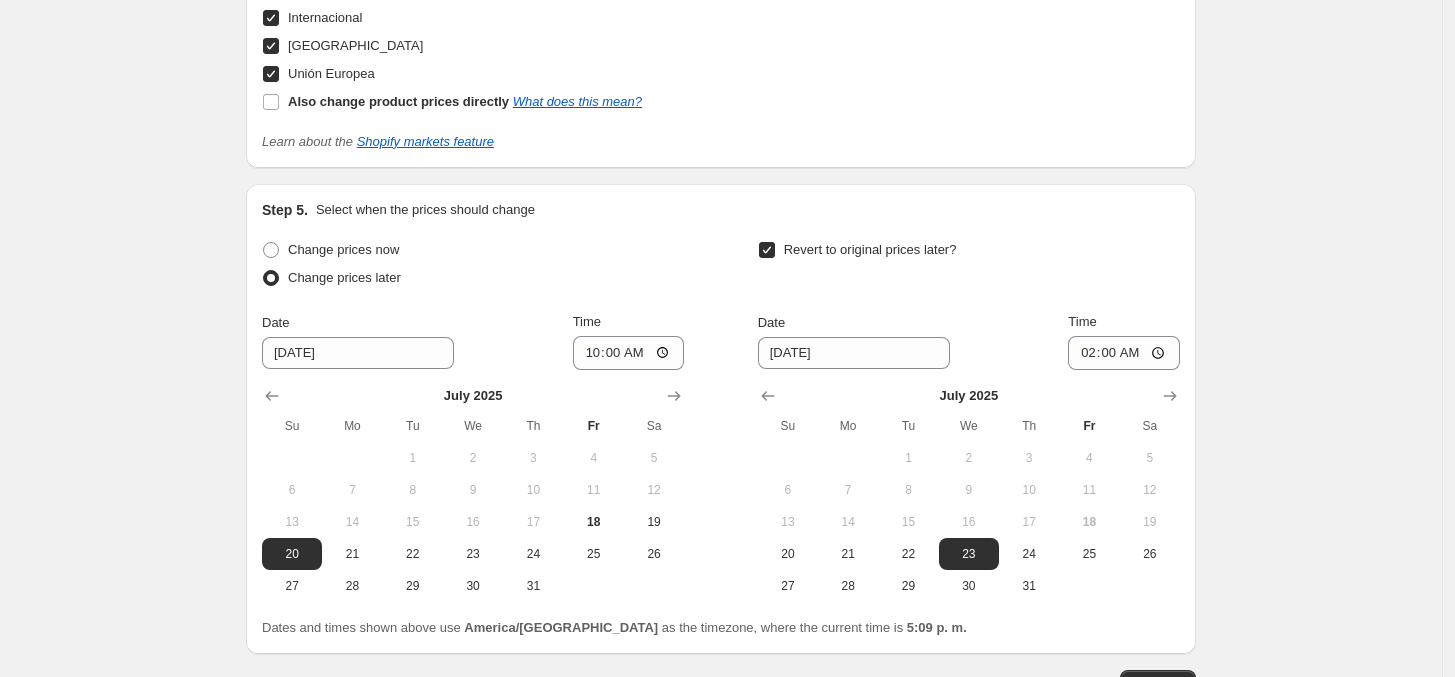 click on "Create new price [MEDICAL_DATA]. This page is ready Create new price [MEDICAL_DATA] Draft Step 1. Optionally give your price [MEDICAL_DATA] a title (eg "March 30% off sale on boots") 15% OFF - CUMPLEAÑOS ARI This title is just for internal use, customers won't see it Step 2. Select how the prices should change Use bulk price change rules Set product prices individually Use CSV upload Price Change type Change the price to a certain amount Change the price by a certain amount Change the price by a certain percentage Change the price to the current compare at price (price before sale) Change the price by a certain amount relative to the compare at price Change the price by a certain percentage relative to the compare at price Don't change the price Change the price by a certain percentage relative to the cost per item Change price to certain cost margin Change the price by a certain percentage Price change amount -15 % (Price drop) Rounding Round to nearest .01 Round to nearest whole number End prices in .99 Change type" at bounding box center (721, -649) 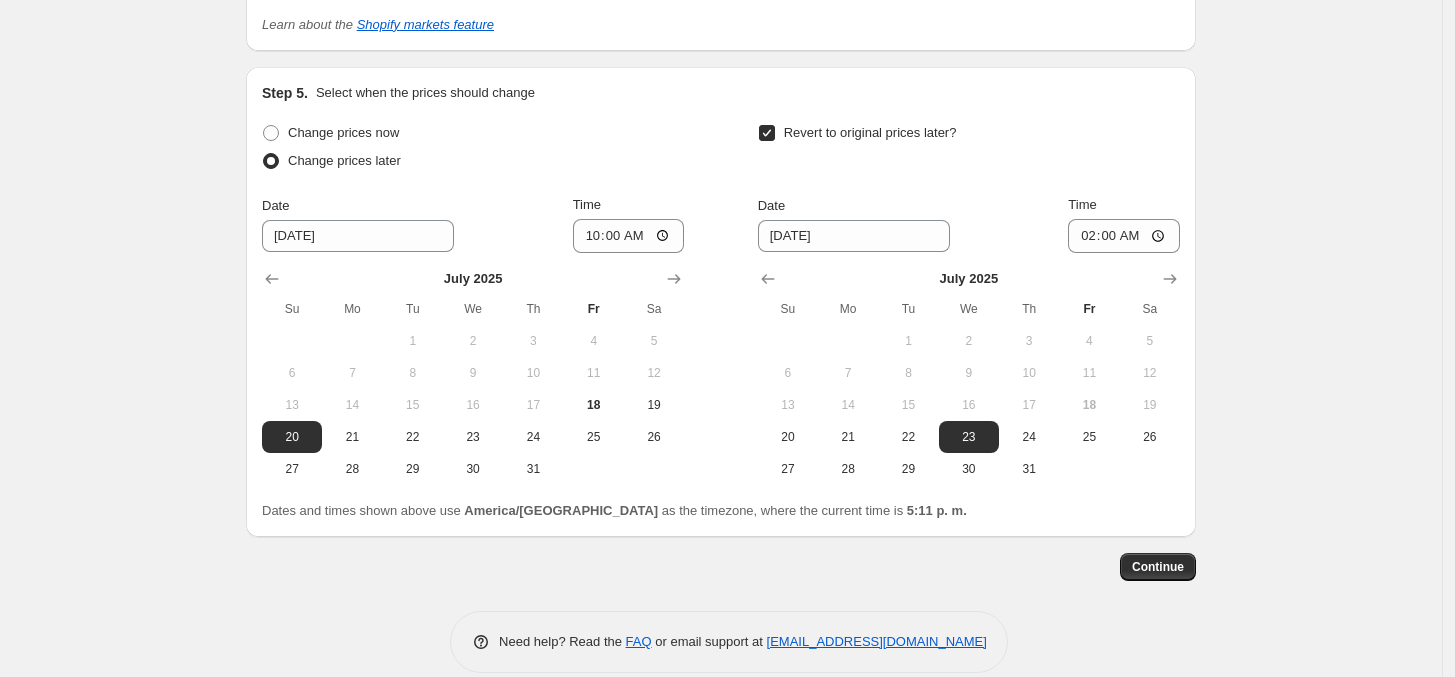 scroll, scrollTop: 2265, scrollLeft: 0, axis: vertical 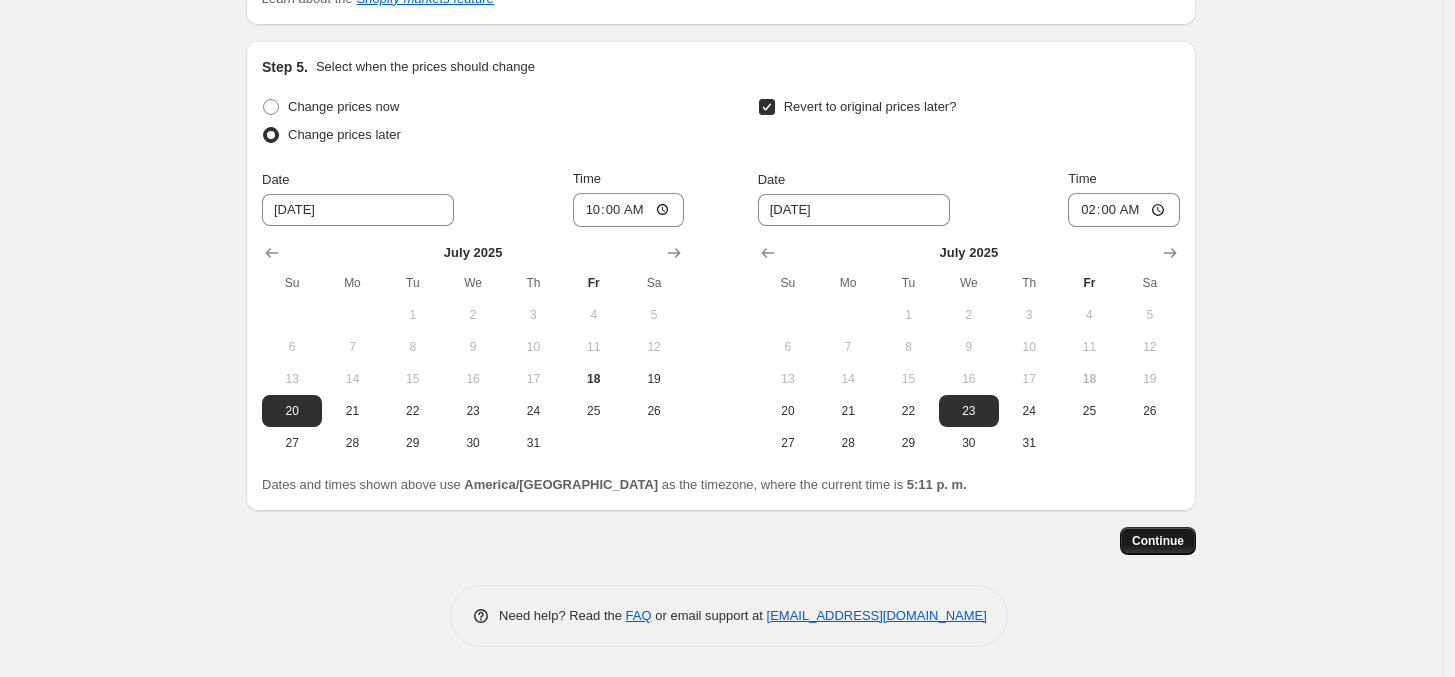 click on "Continue" at bounding box center [1158, 541] 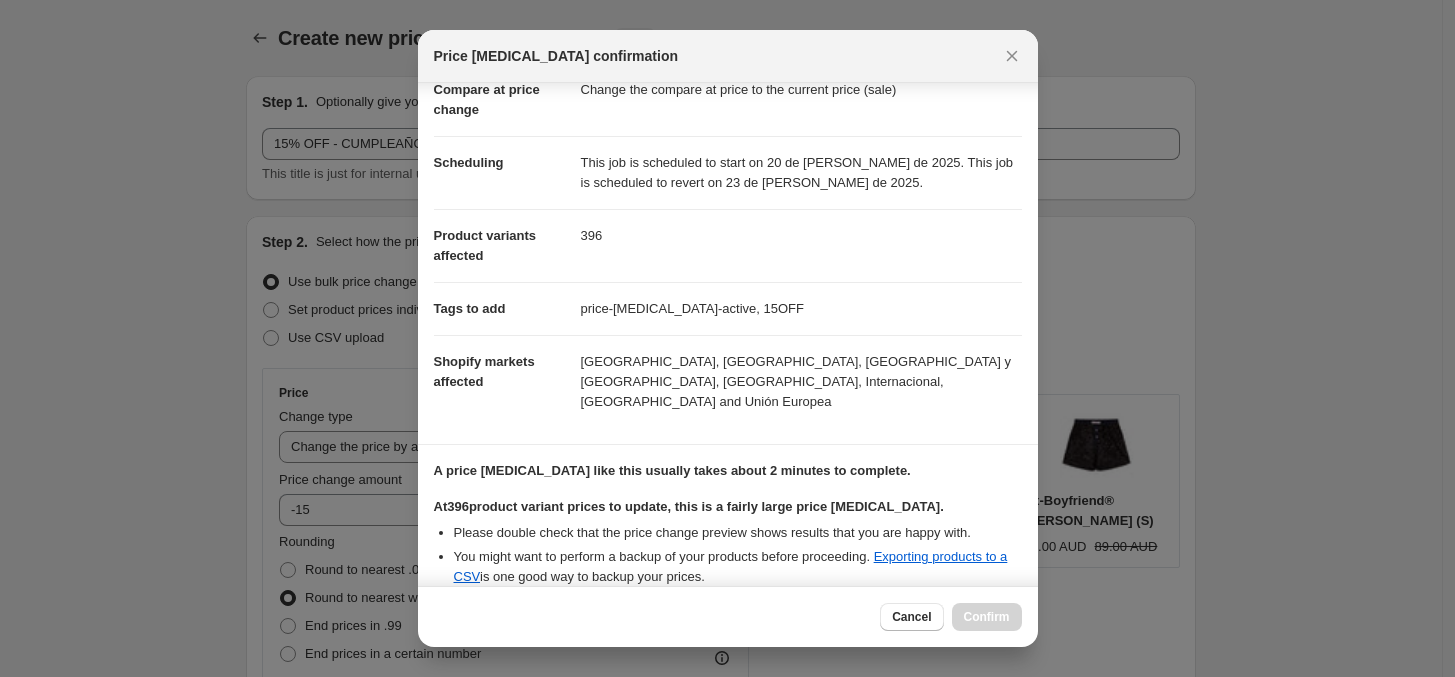 scroll, scrollTop: 111, scrollLeft: 0, axis: vertical 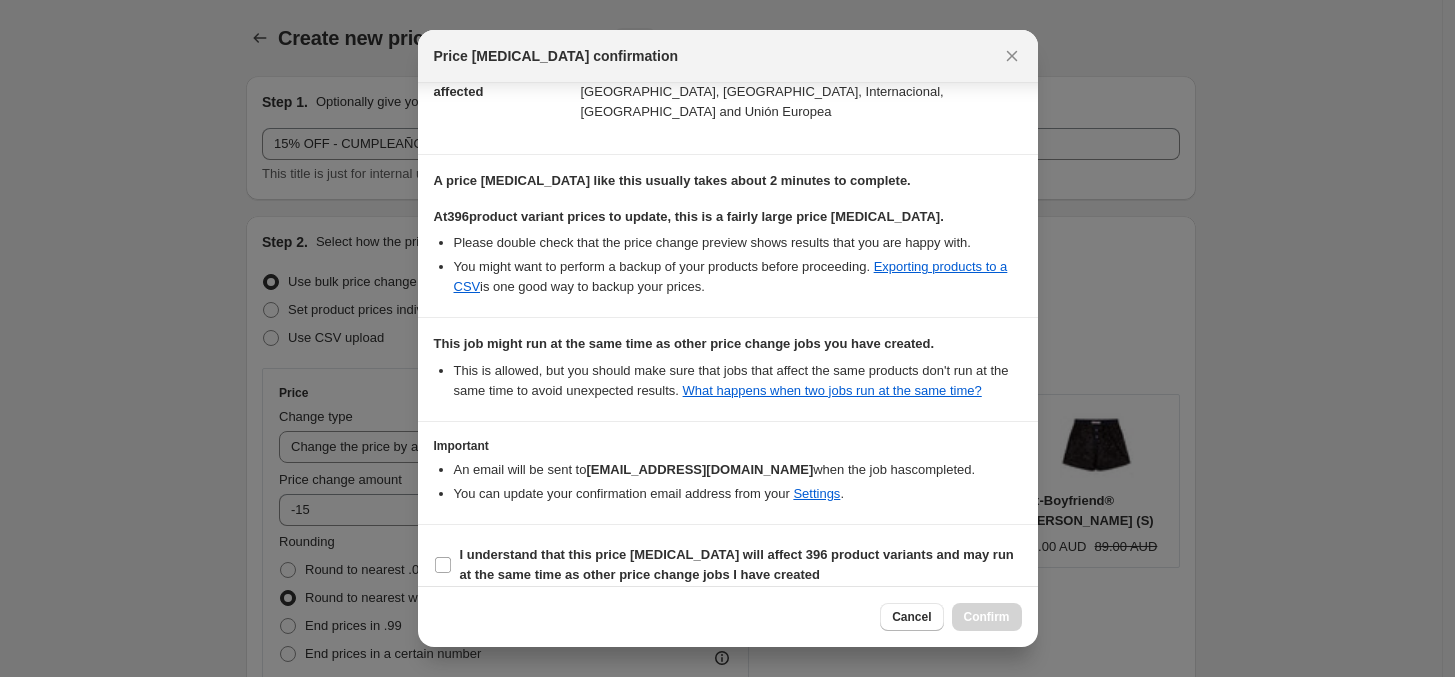 click on "I understand that this price [MEDICAL_DATA] will affect 396 product variants and may run at the same time as other price change jobs I have created" at bounding box center (728, 565) 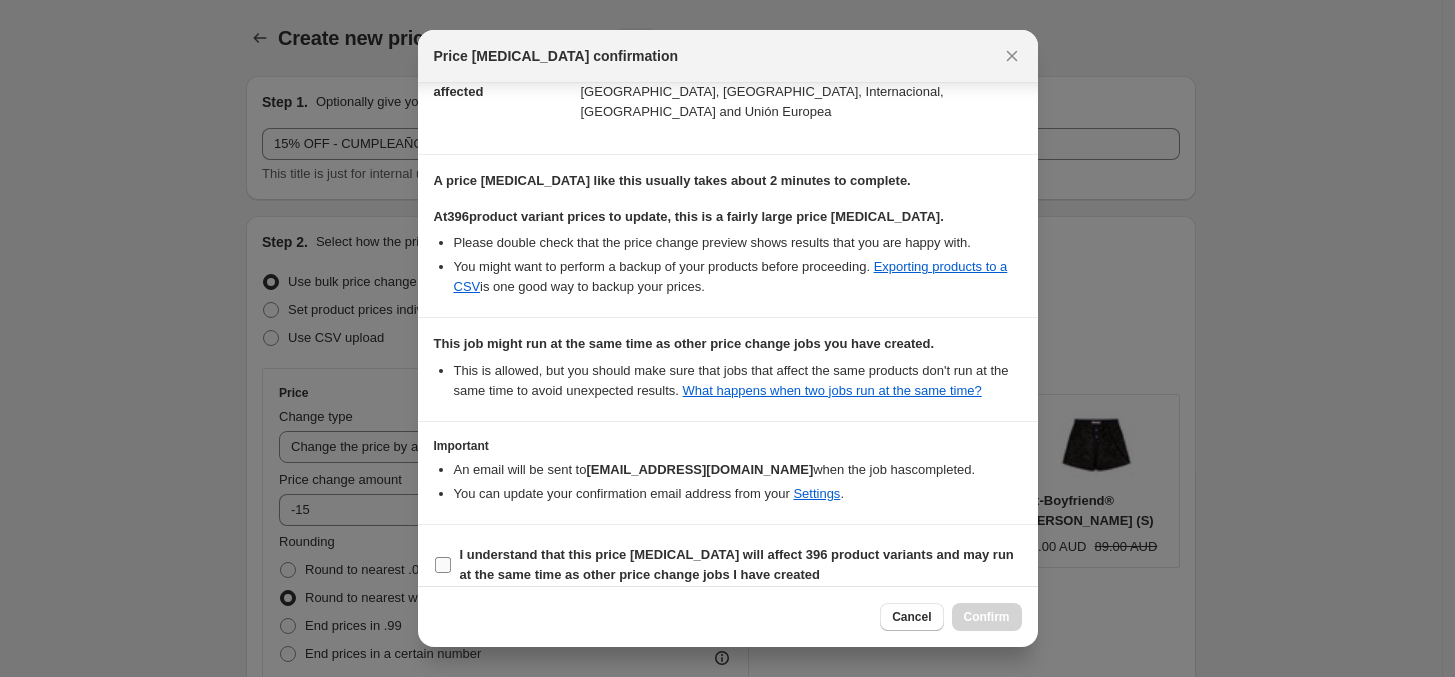 click on "I understand that this price [MEDICAL_DATA] will affect 396 product variants and may run at the same time as other price change jobs I have created" at bounding box center [443, 565] 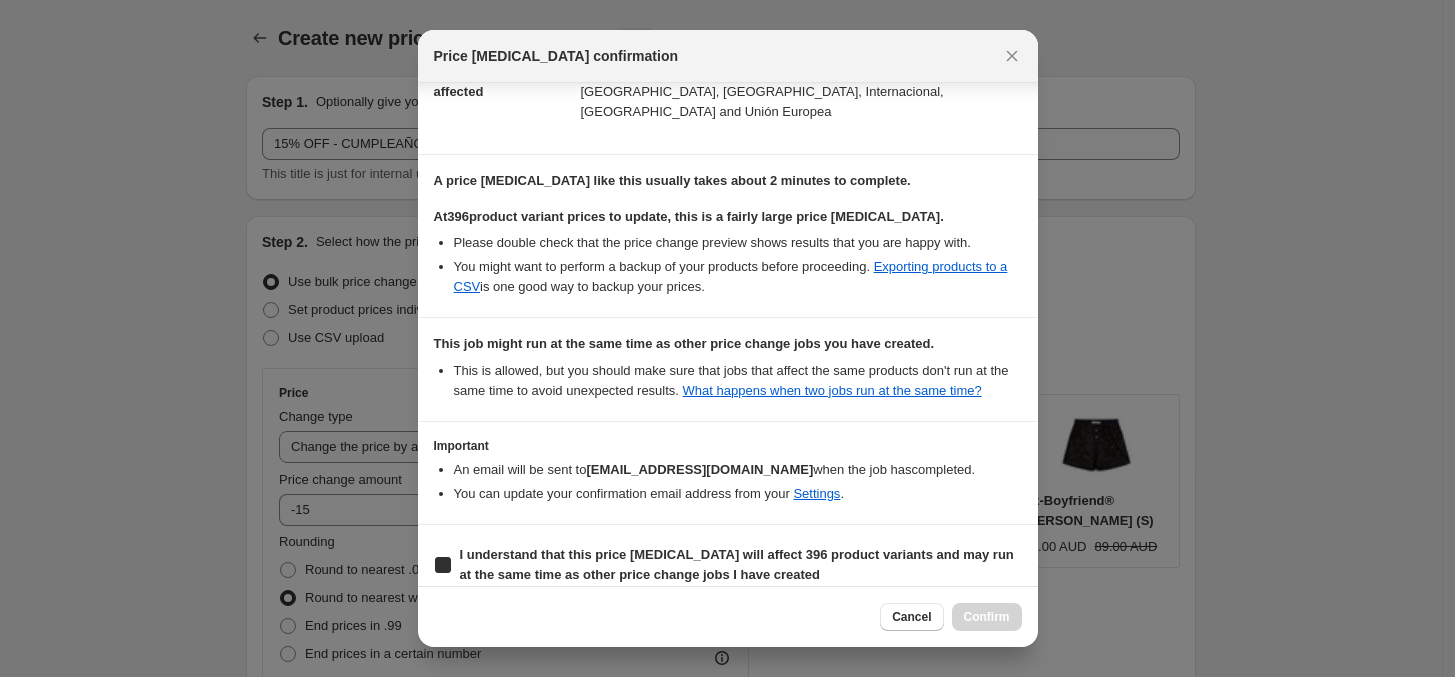 checkbox on "true" 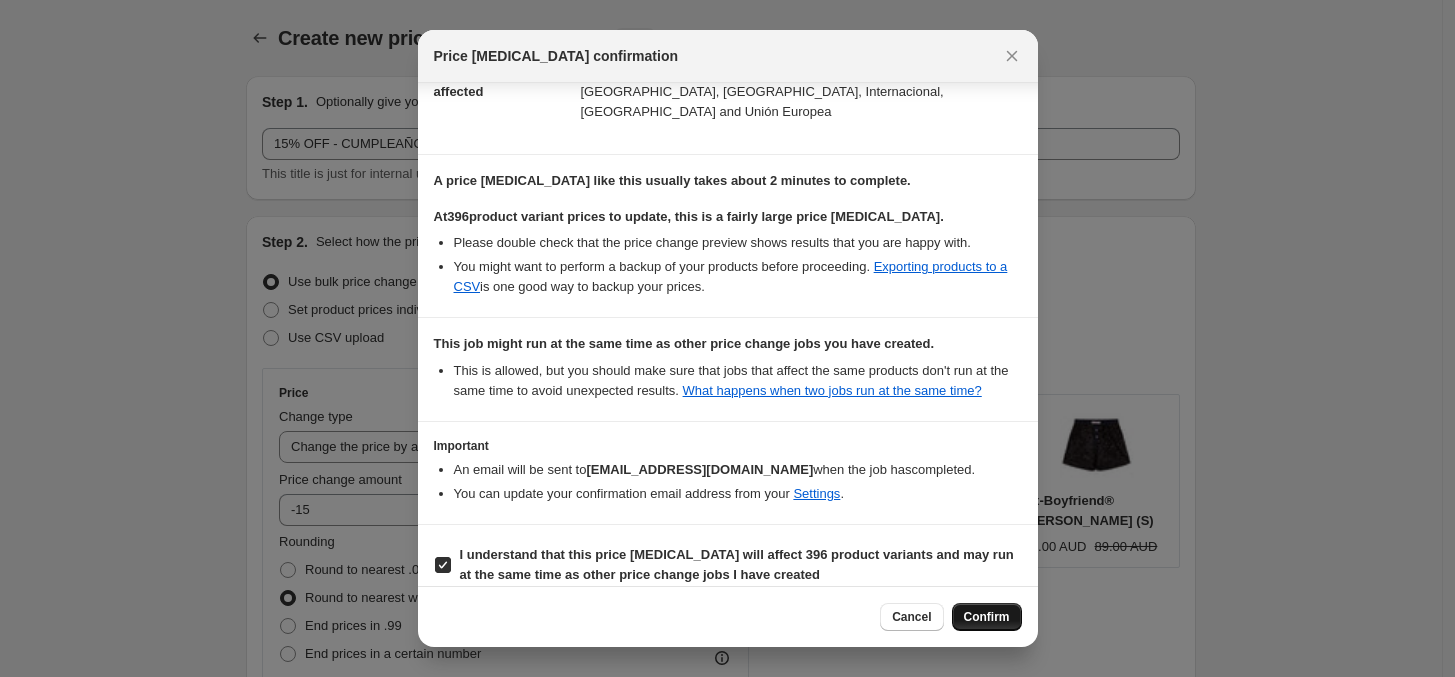 click on "Confirm" at bounding box center [987, 617] 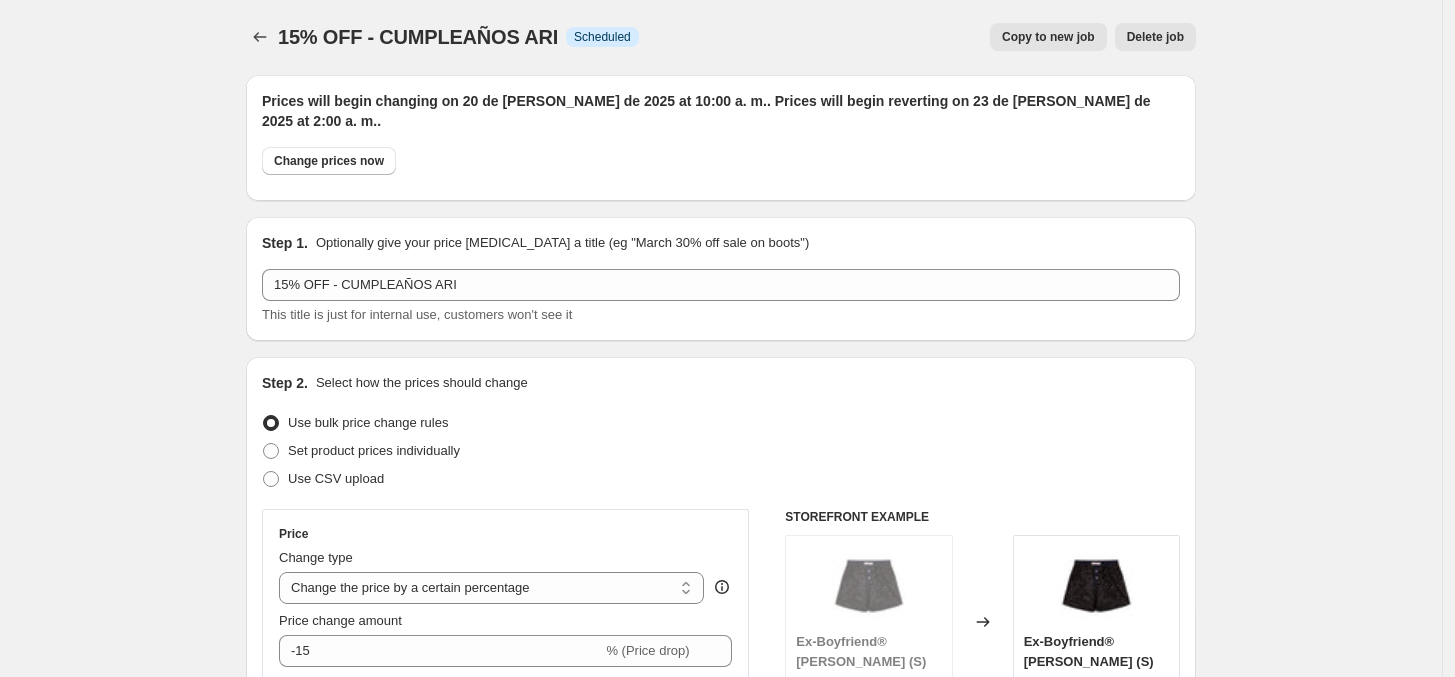 scroll, scrollTop: 0, scrollLeft: 0, axis: both 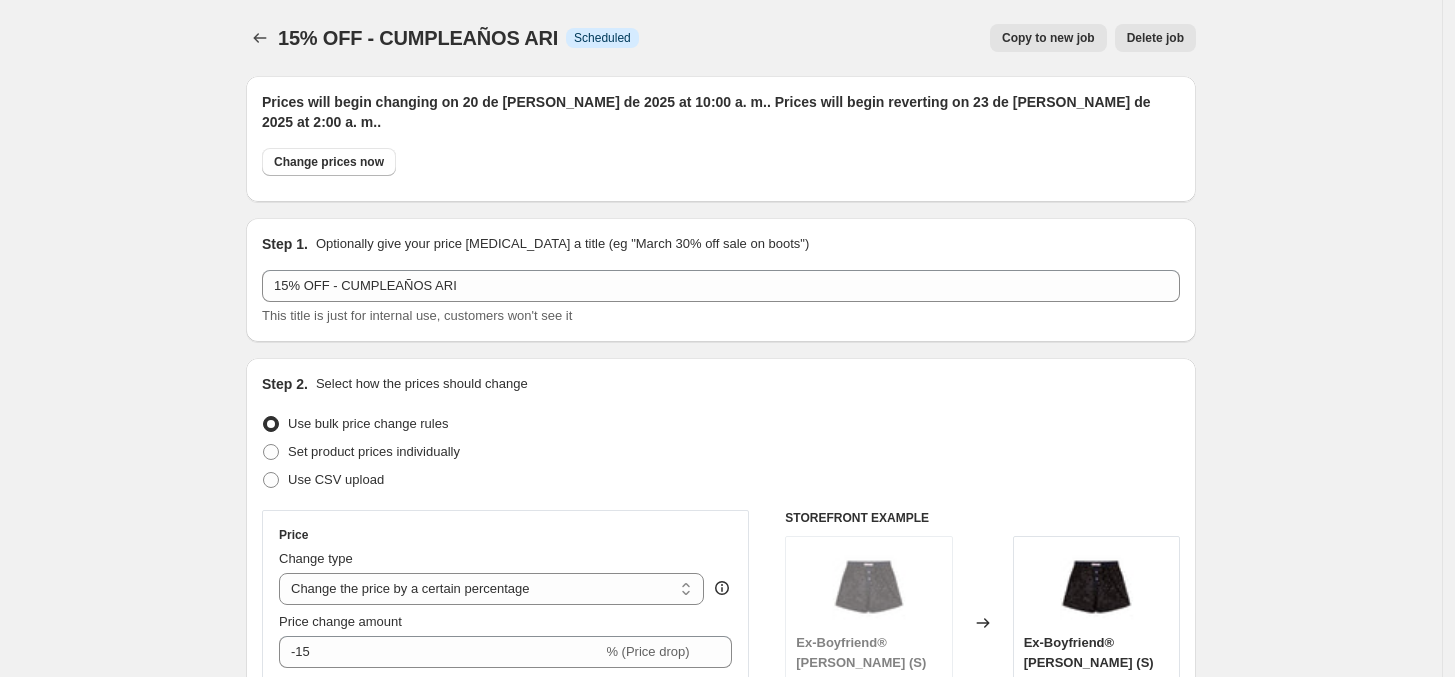 click on "Copy to new job" at bounding box center (1048, 38) 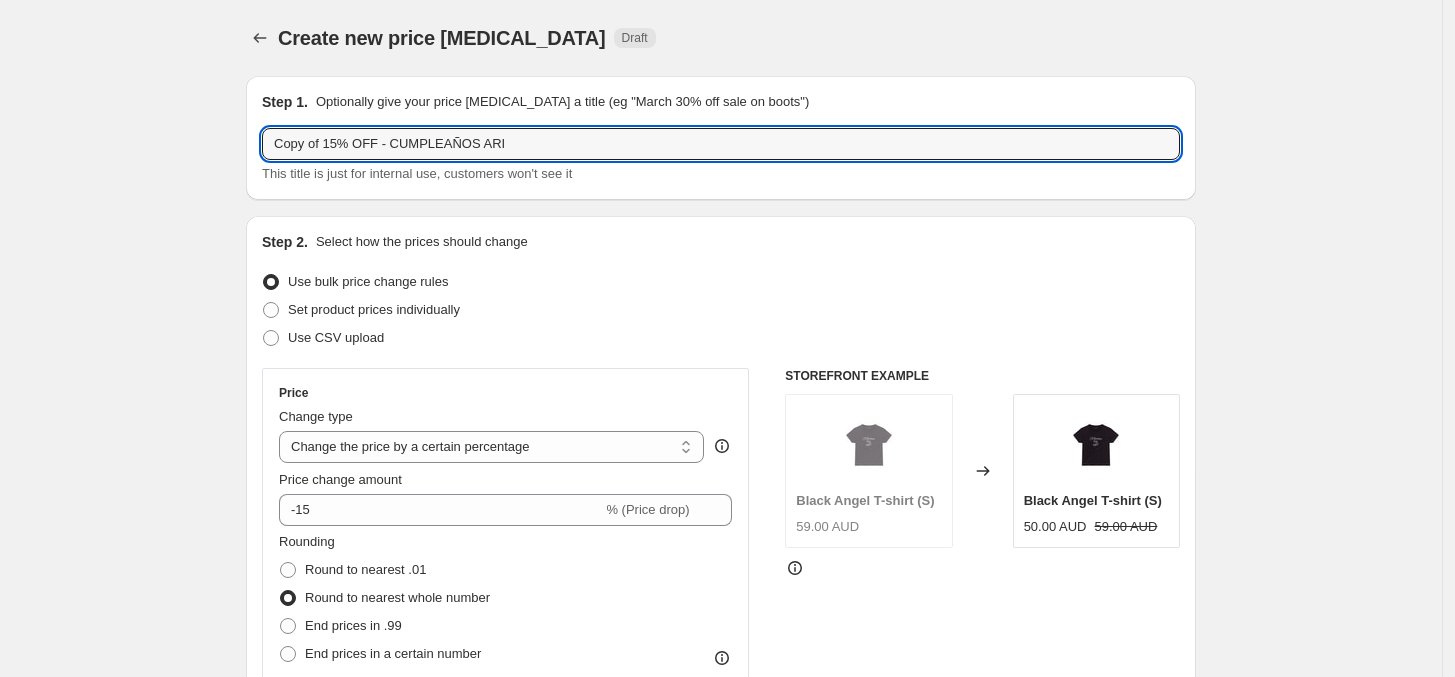 drag, startPoint x: 343, startPoint y: 139, endPoint x: 186, endPoint y: 148, distance: 157.25775 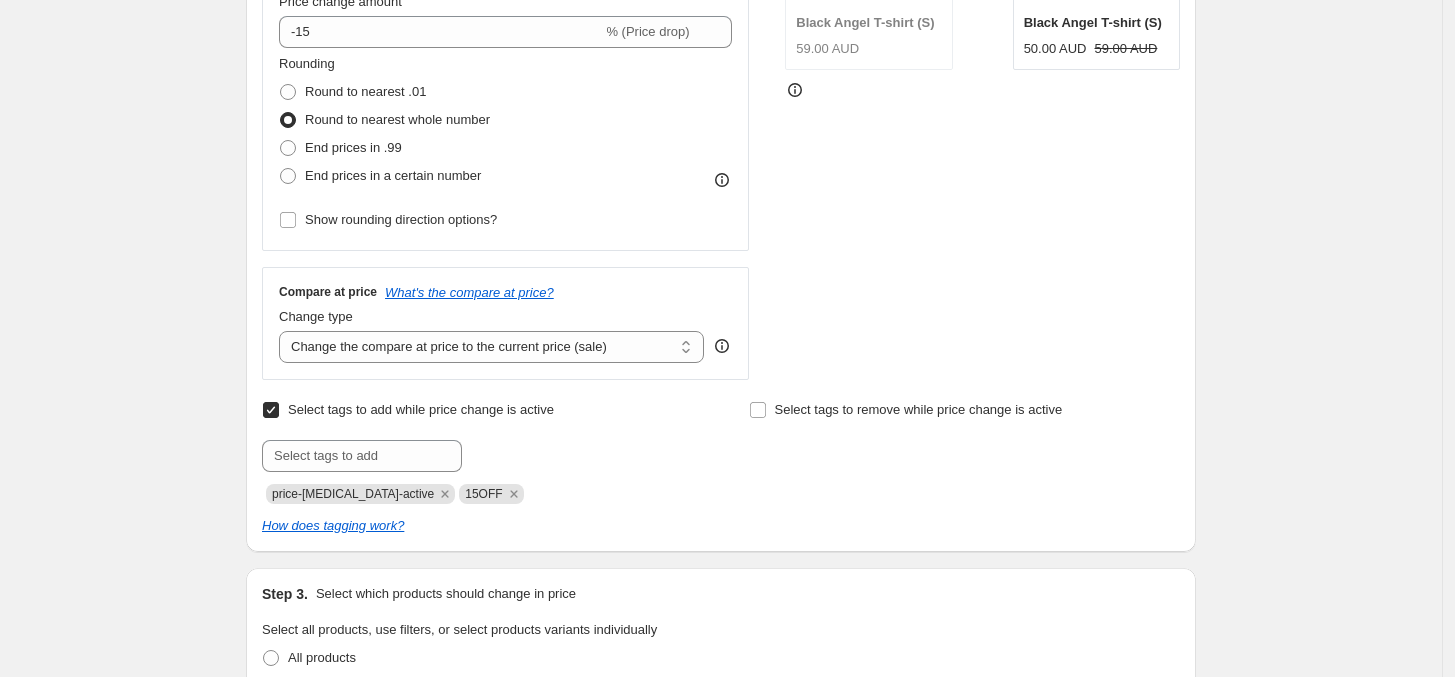scroll, scrollTop: 0, scrollLeft: 0, axis: both 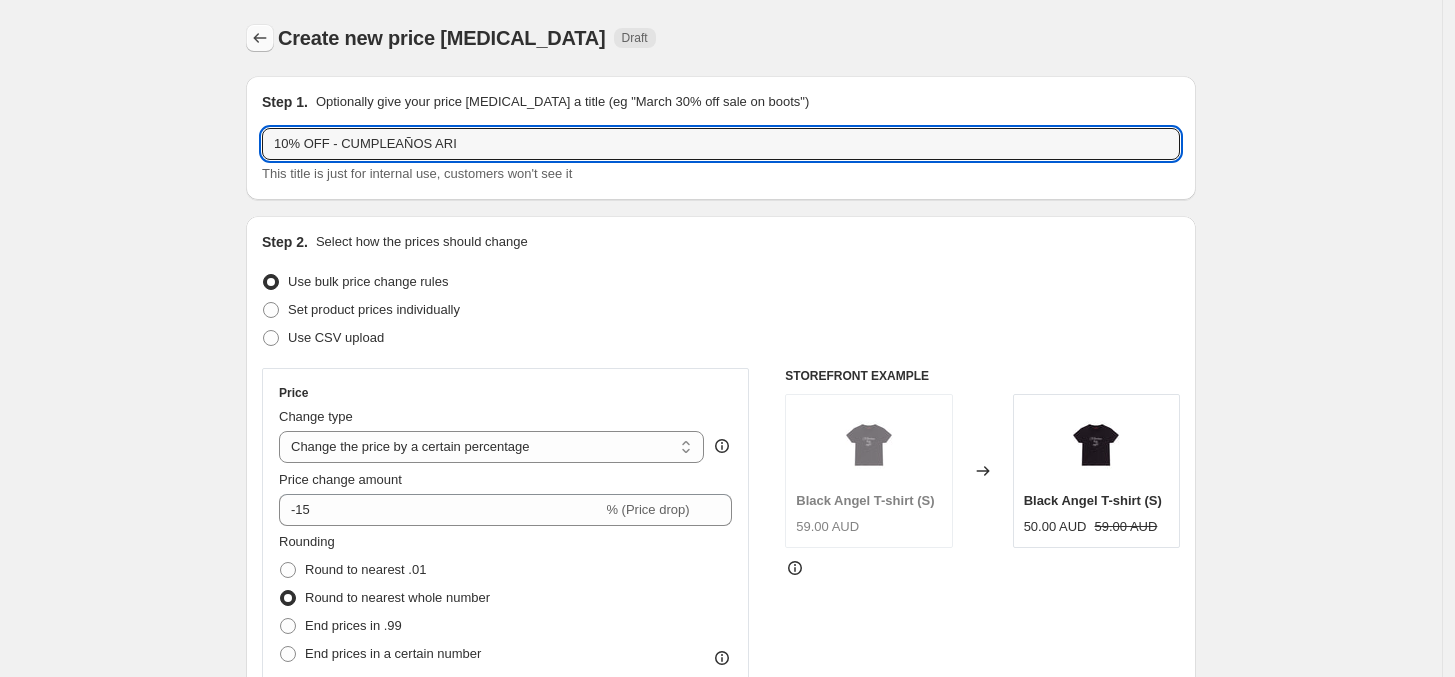 type on "10% OFF - CUMPLEAÑOS ARI" 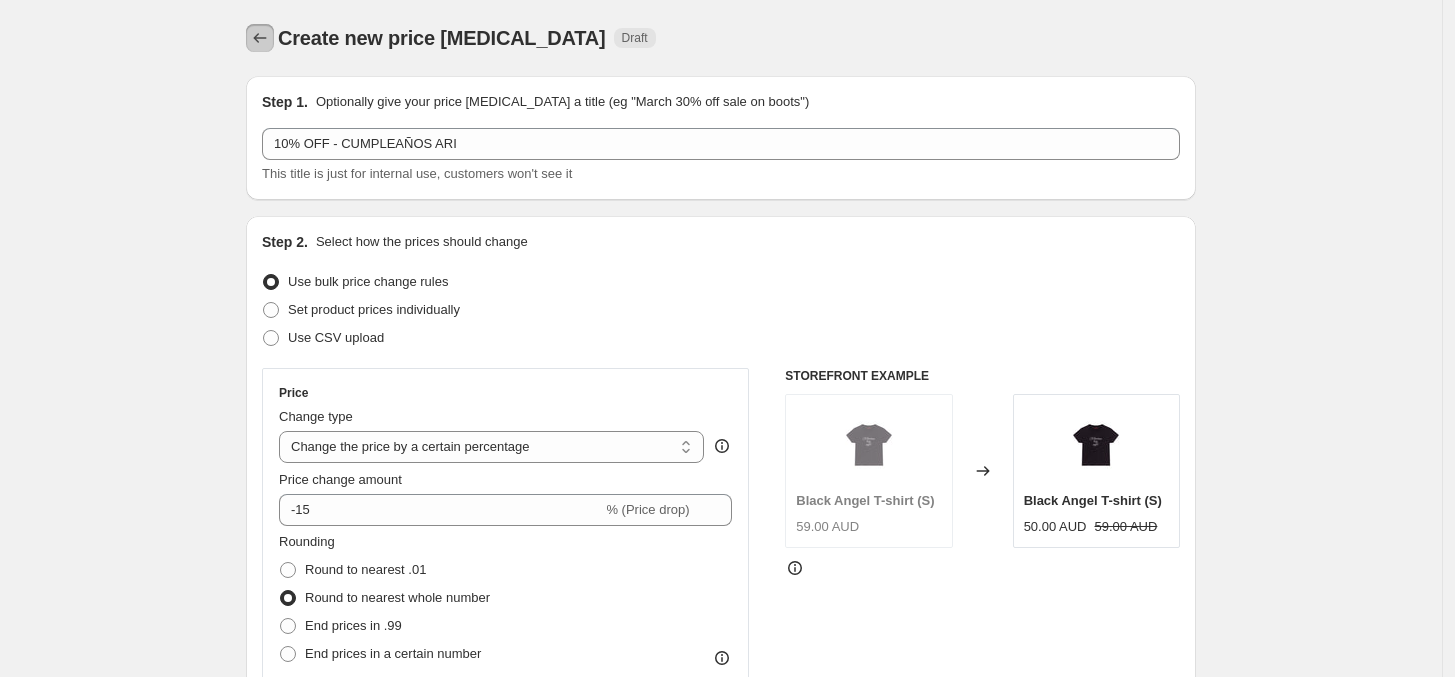 click 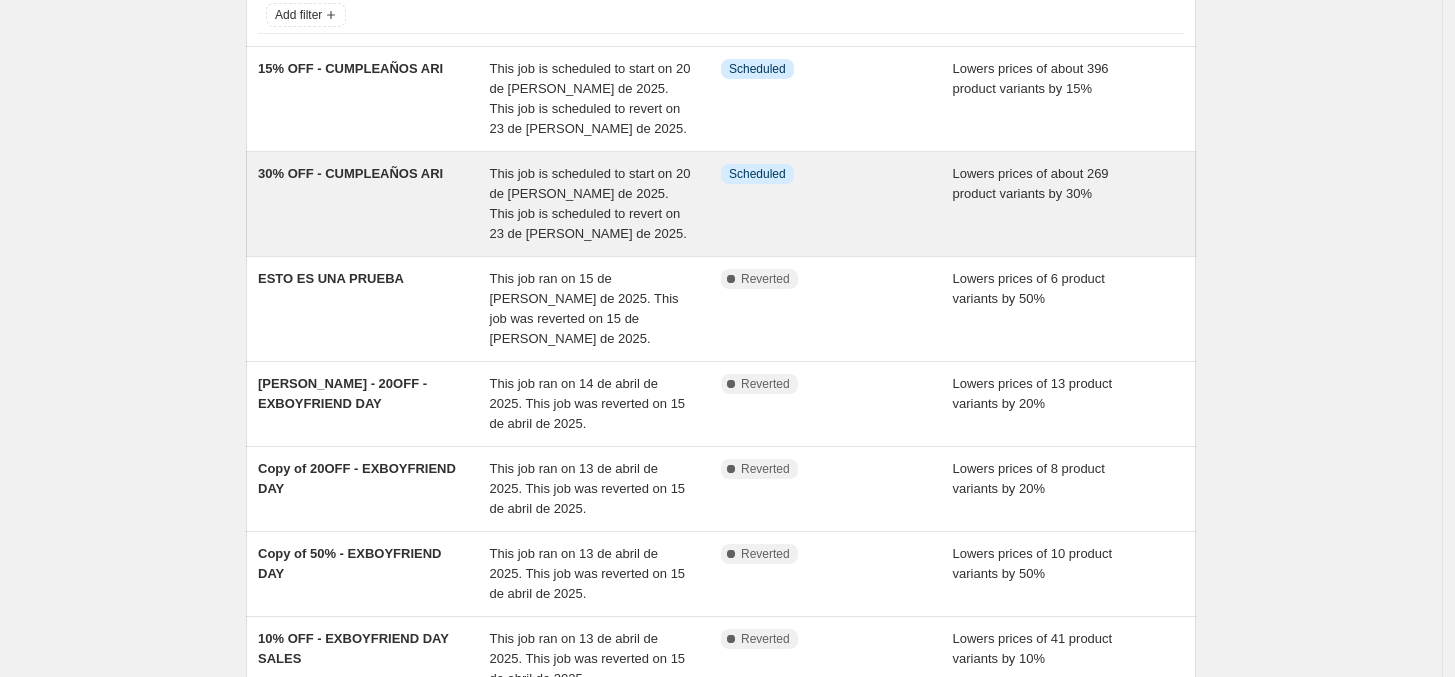 scroll, scrollTop: 138, scrollLeft: 0, axis: vertical 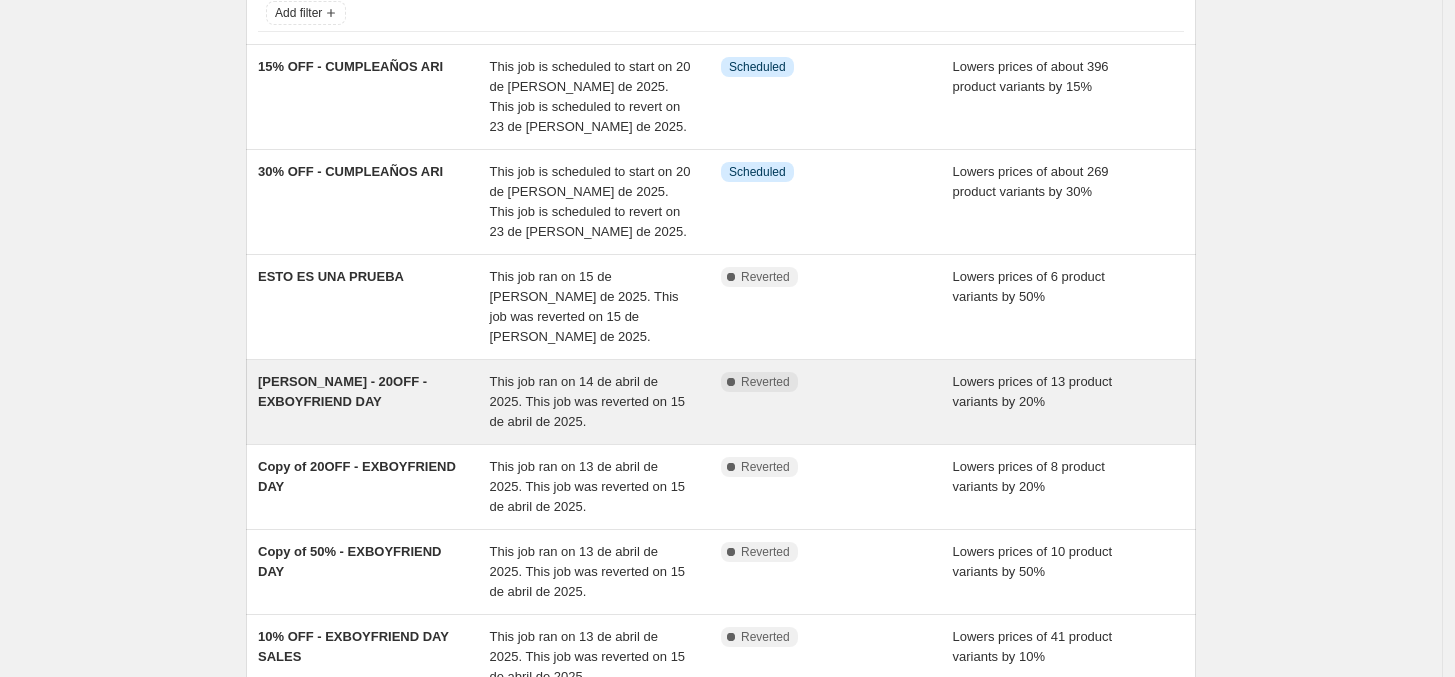 click on "[PERSON_NAME] - 20OFF - EXBOYFRIEND DAY" at bounding box center [342, 391] 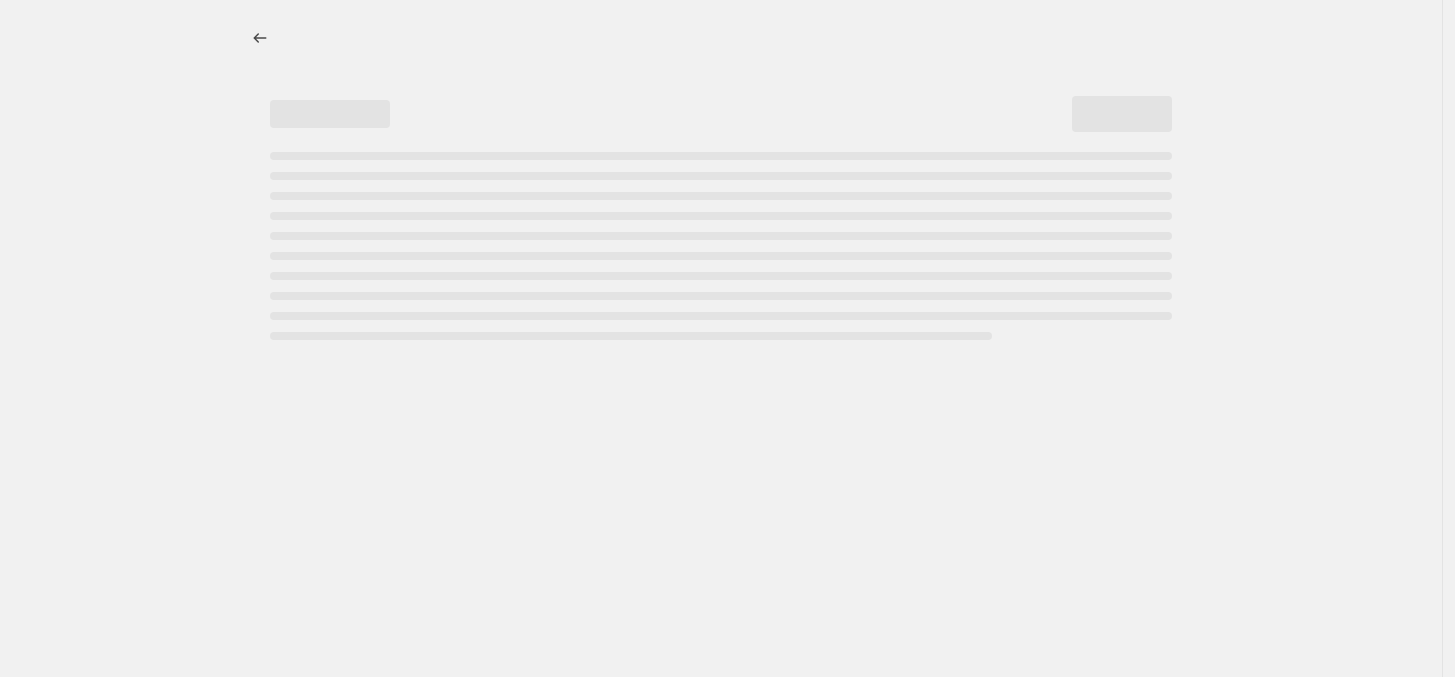 scroll, scrollTop: 0, scrollLeft: 0, axis: both 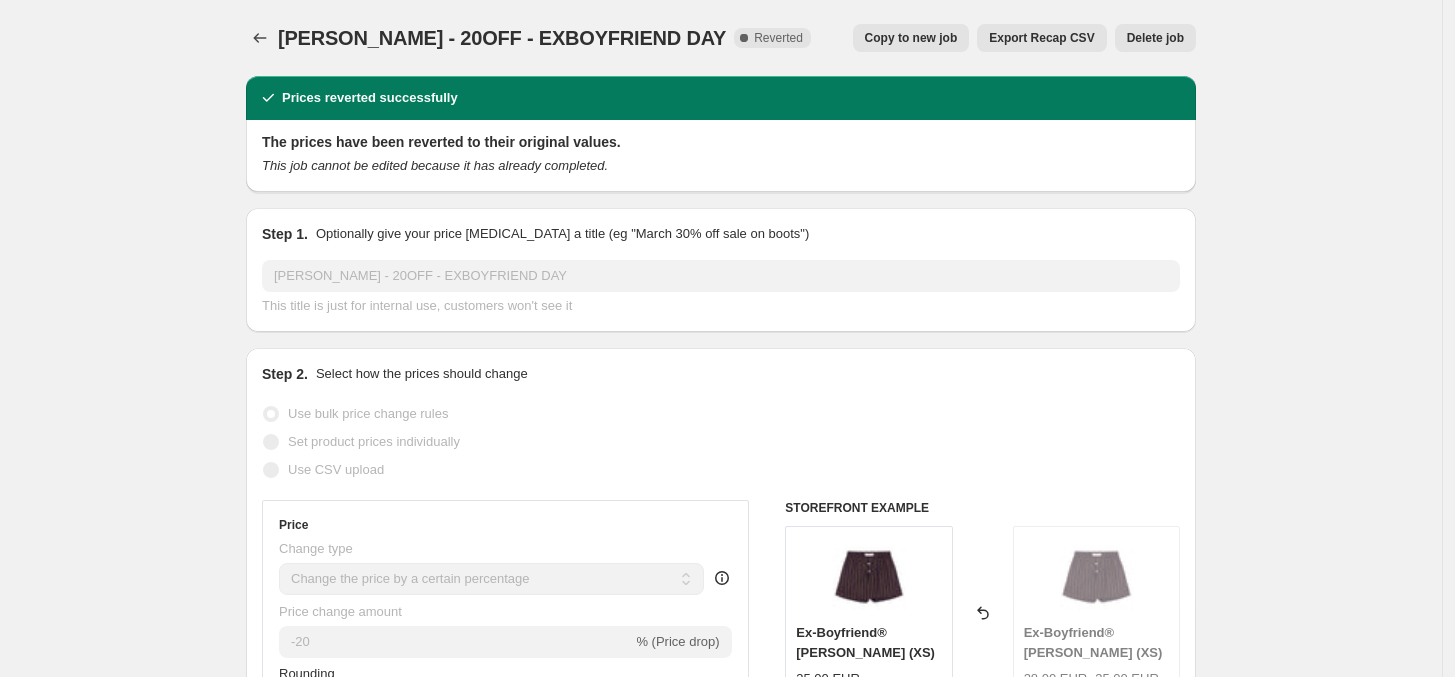 click on "Copy to new job" at bounding box center [911, 38] 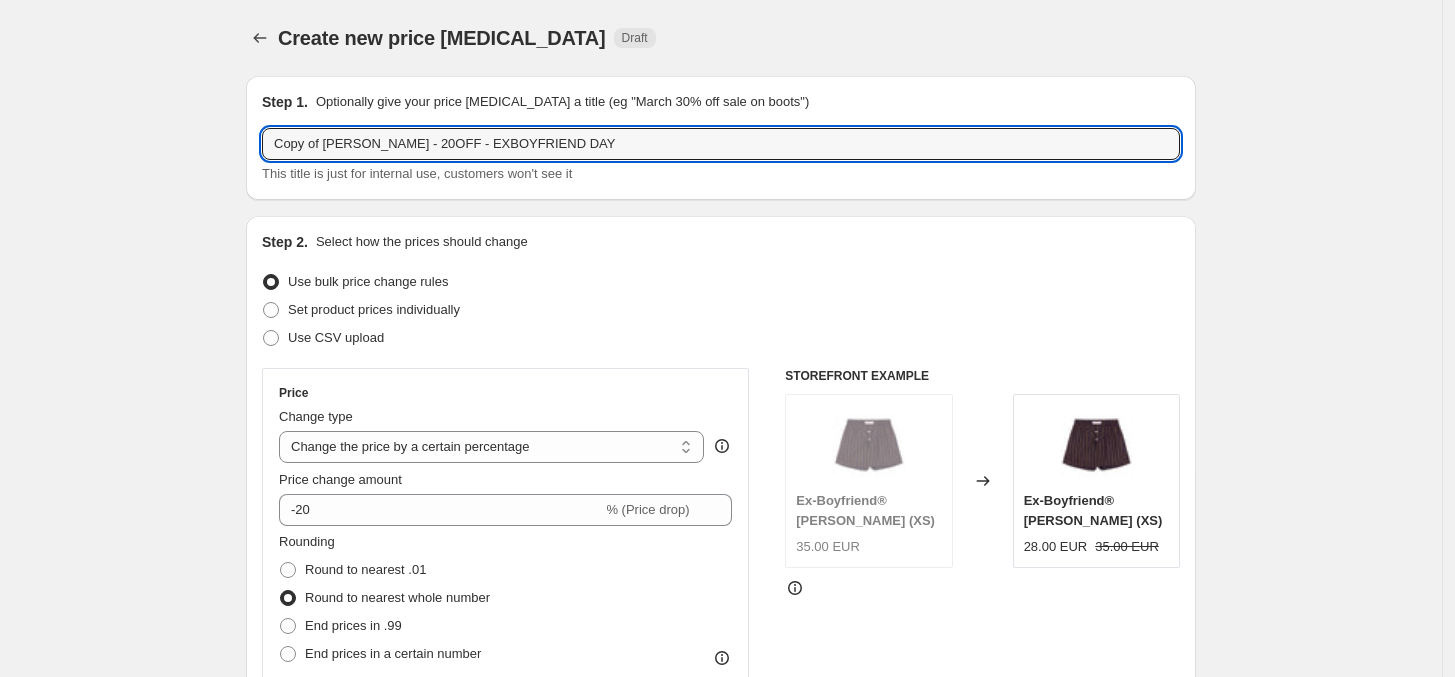 drag, startPoint x: 377, startPoint y: 143, endPoint x: 173, endPoint y: 135, distance: 204.1568 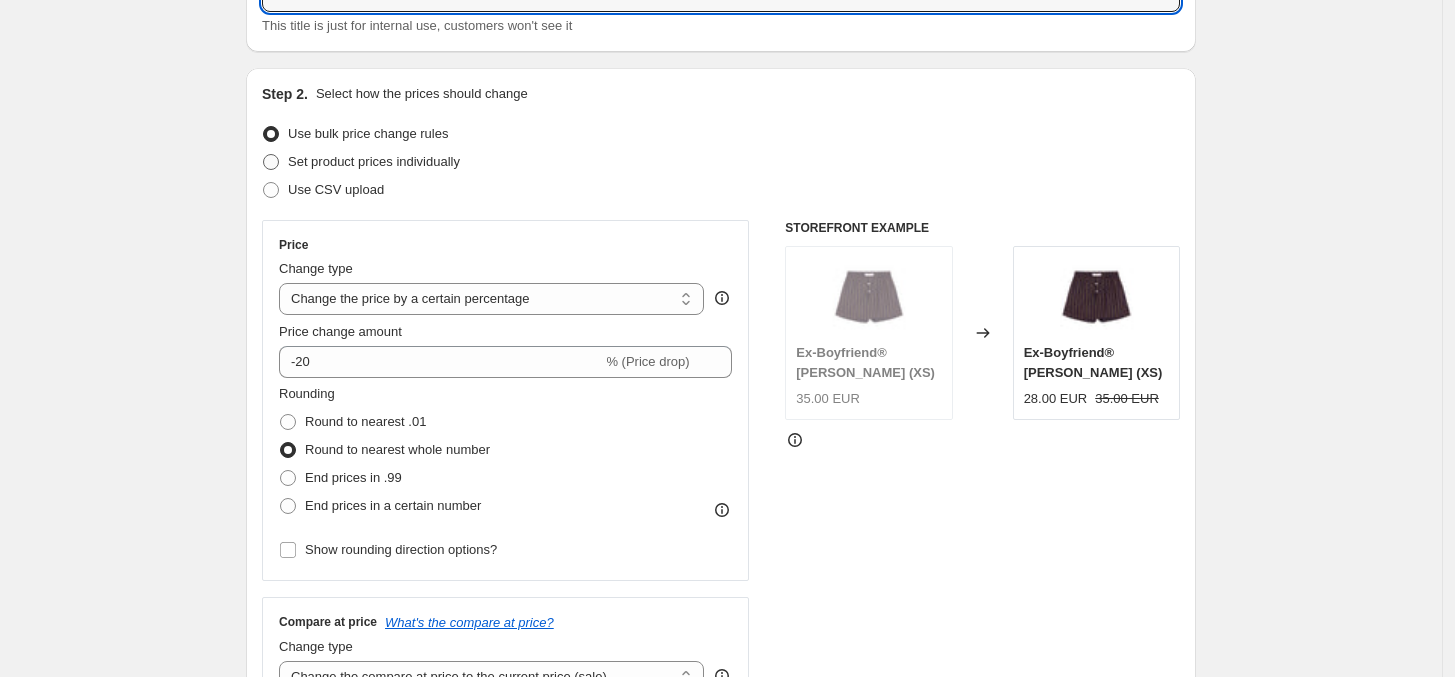 scroll, scrollTop: 160, scrollLeft: 0, axis: vertical 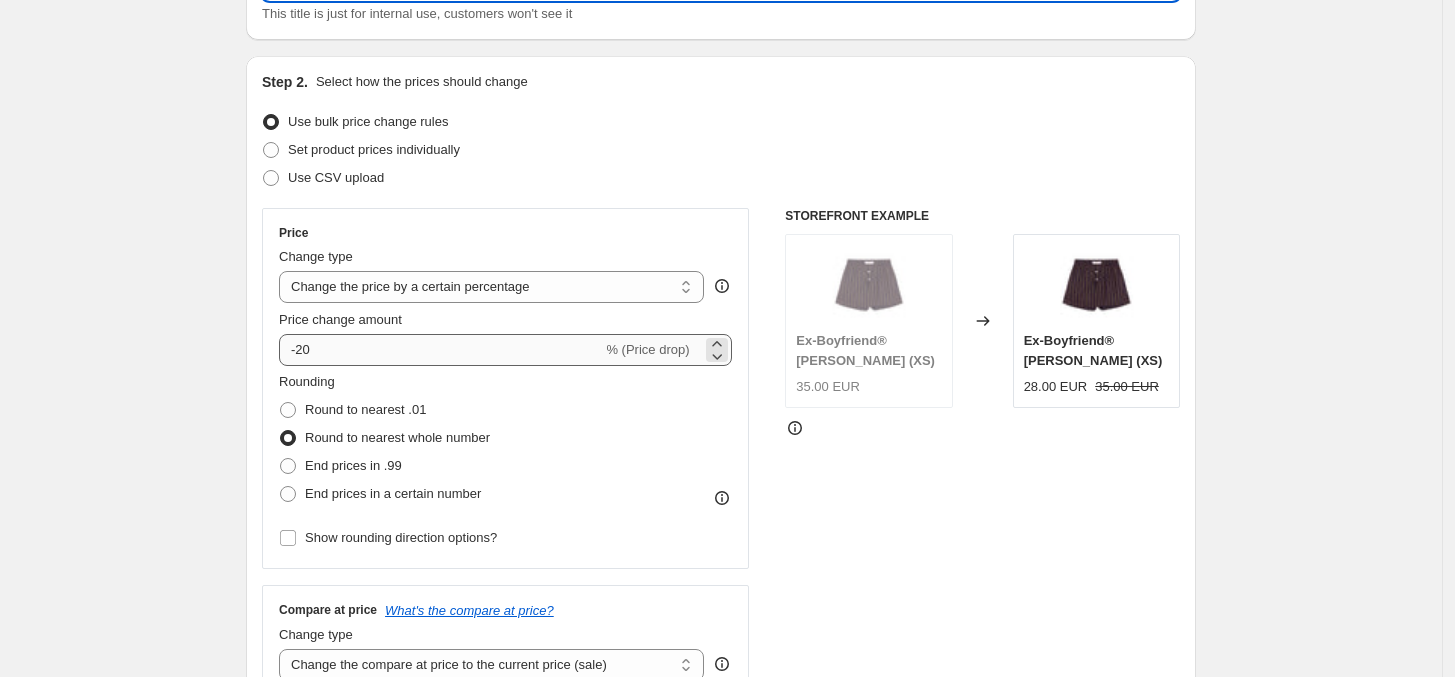 type on "10OFF - EXBOYFRIEND DAY" 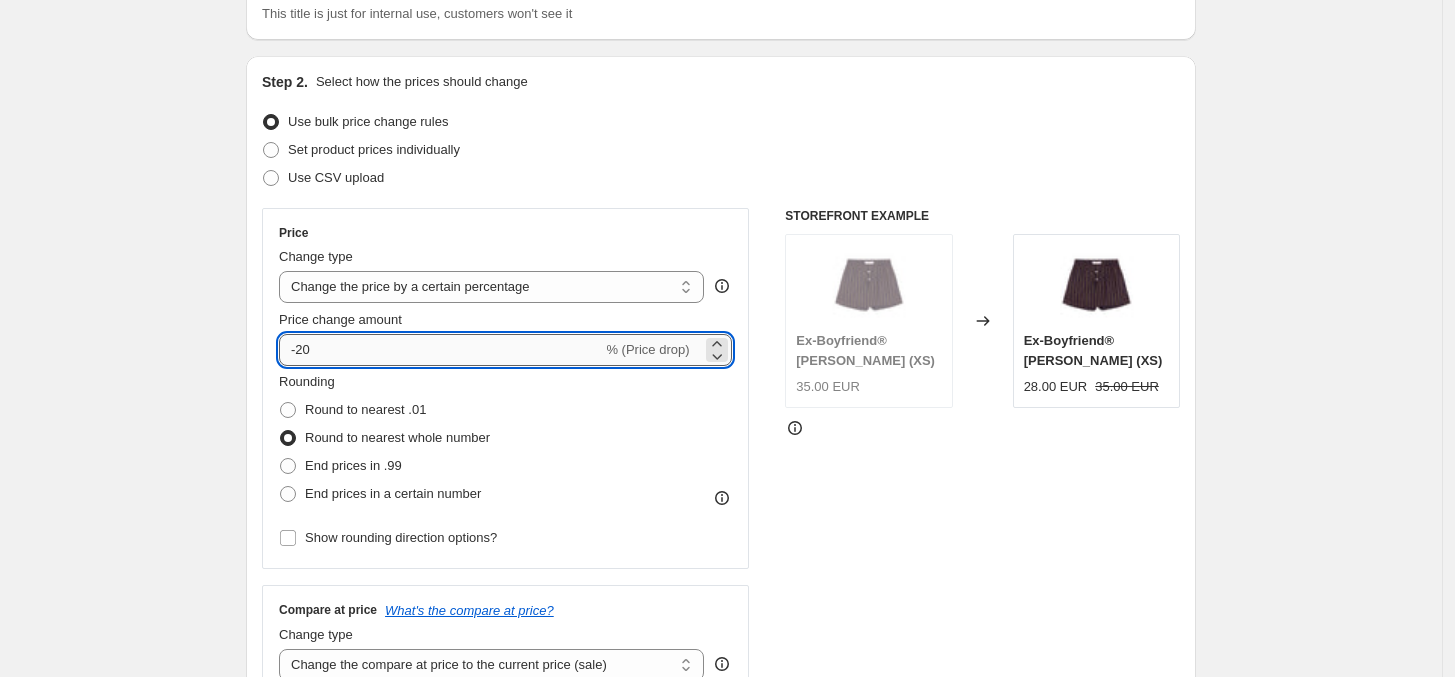 click on "-20" at bounding box center (440, 350) 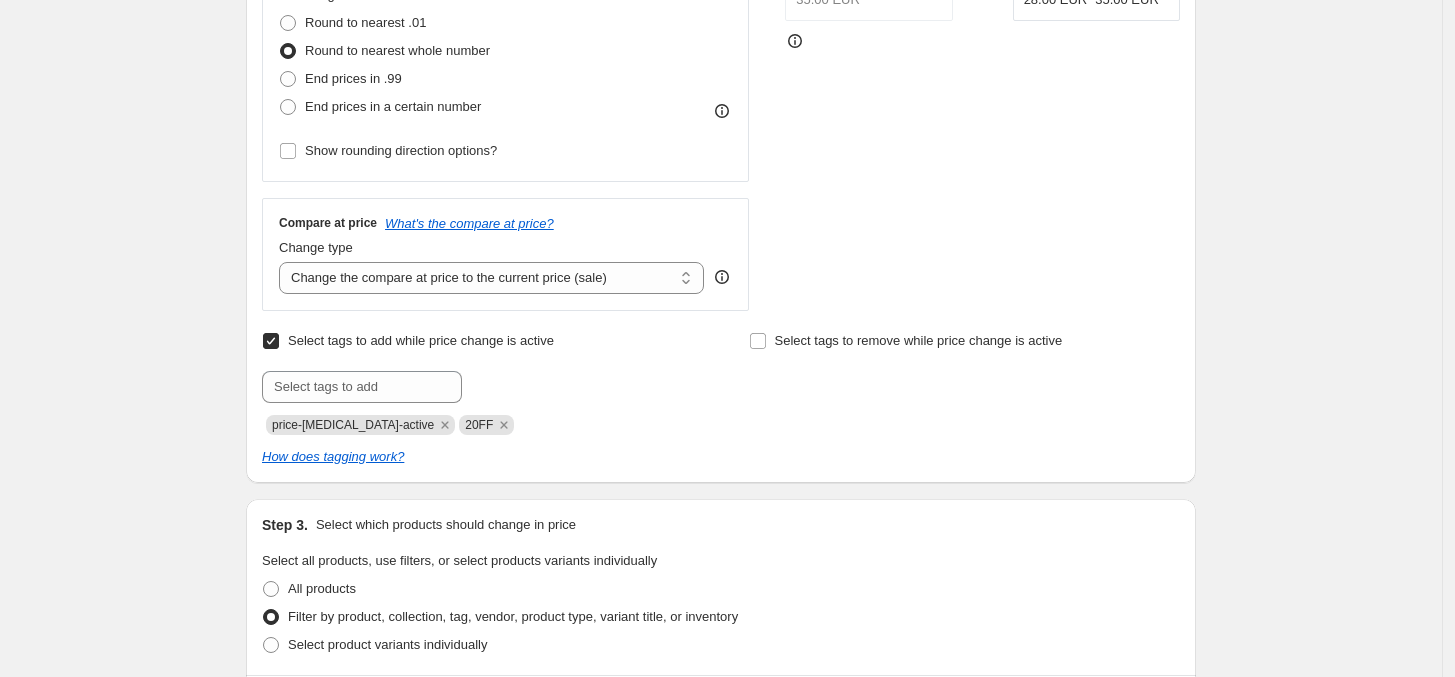 scroll, scrollTop: 556, scrollLeft: 0, axis: vertical 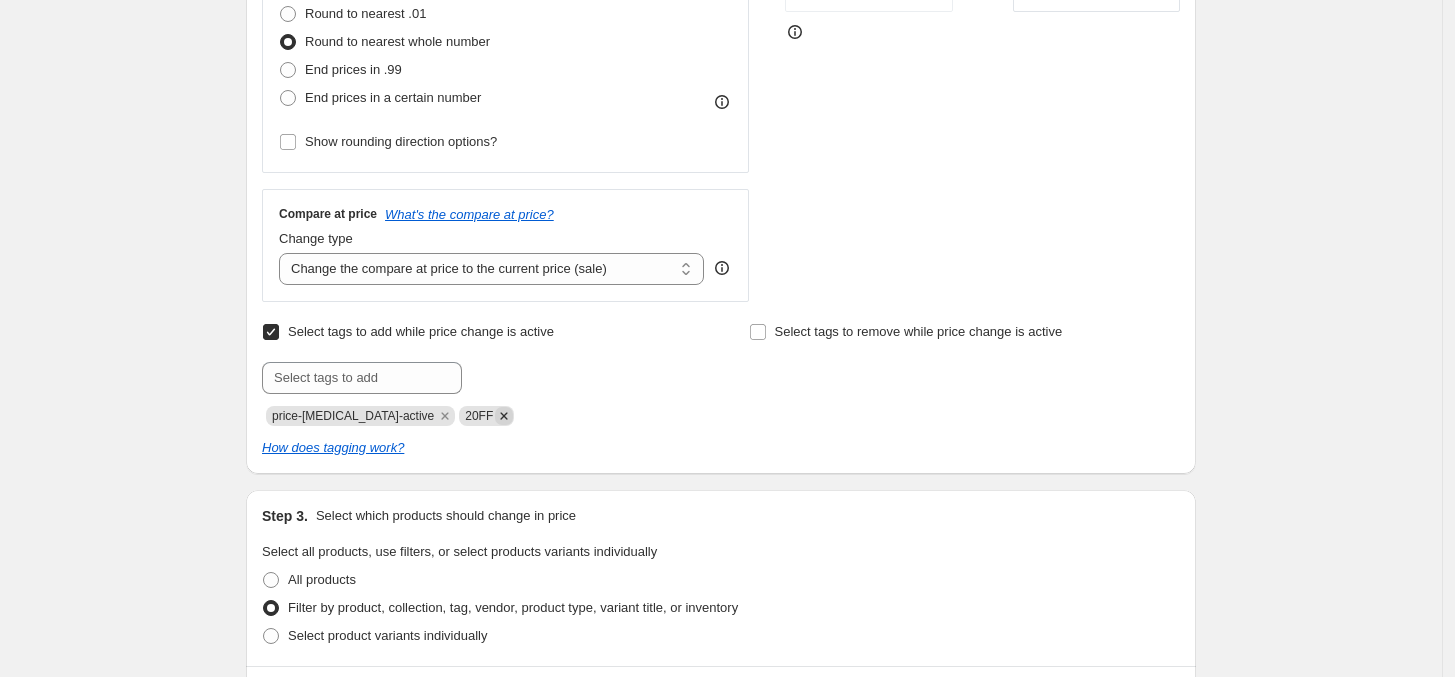 type on "-10" 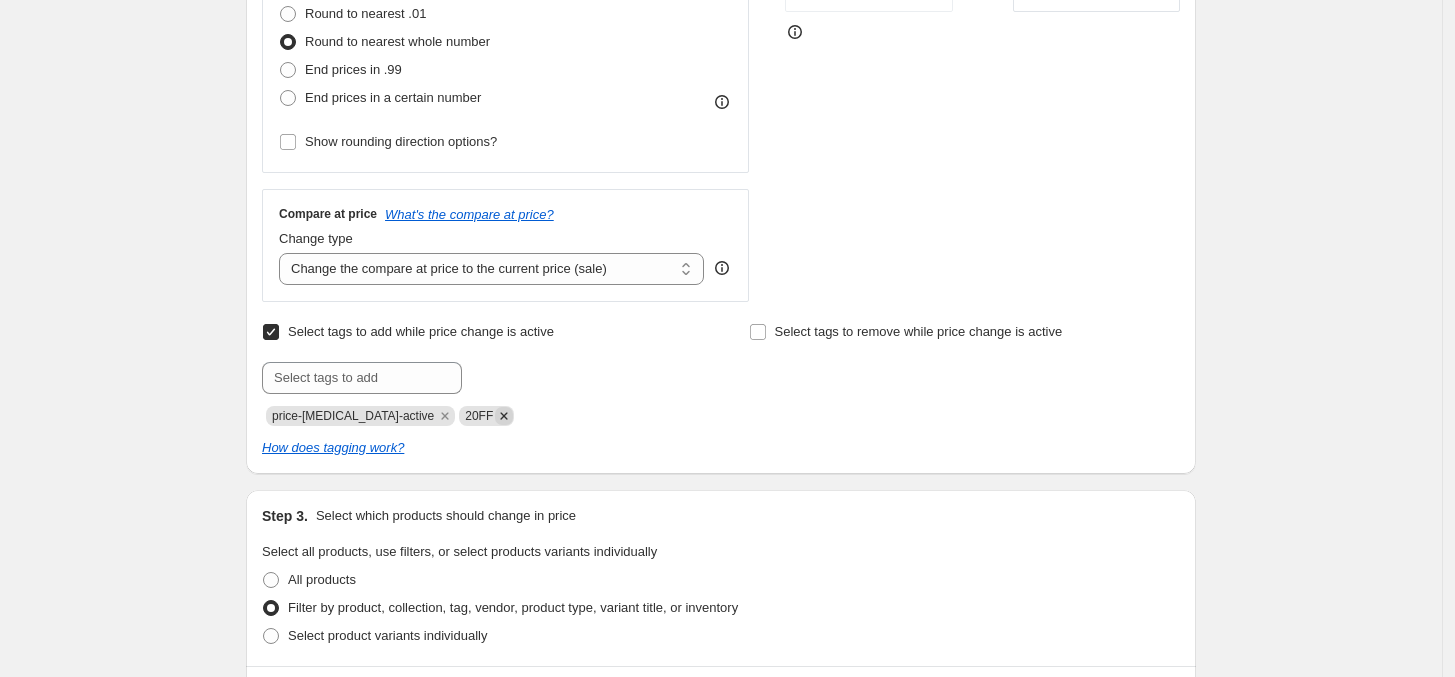 click 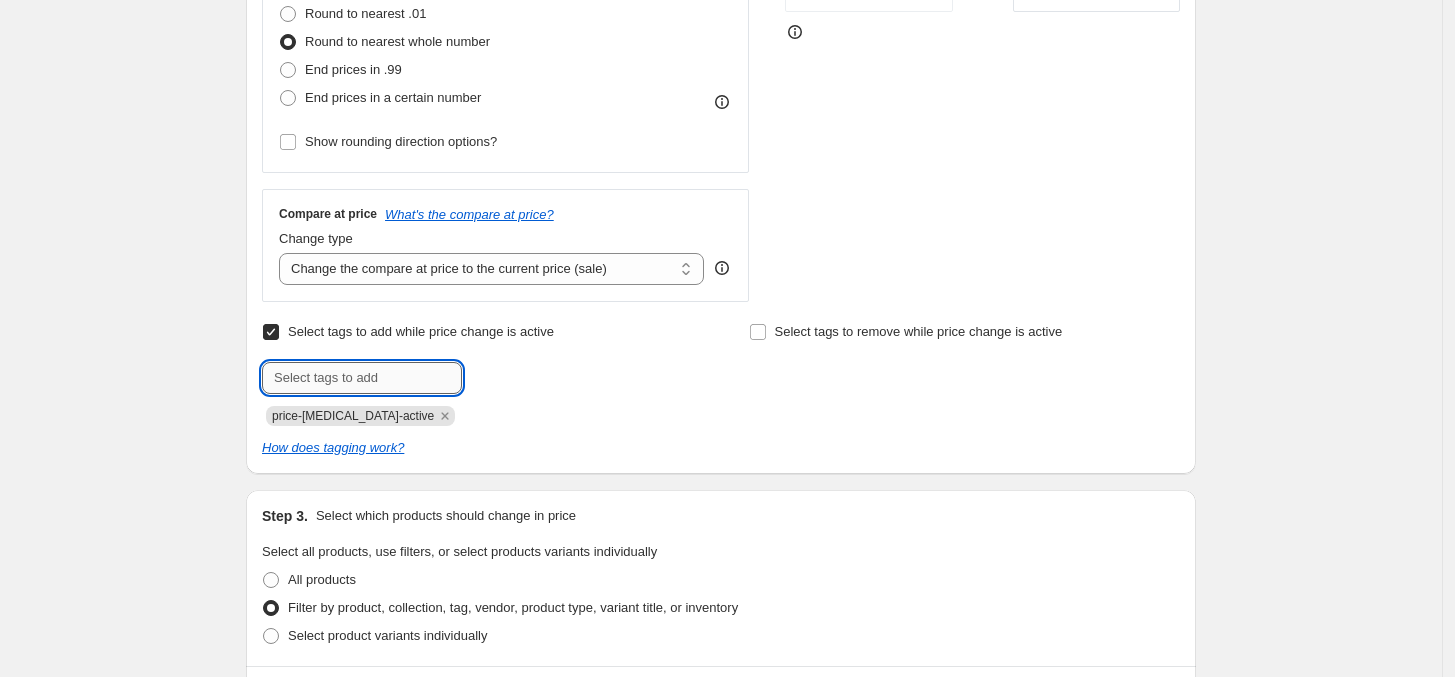 click at bounding box center (362, 378) 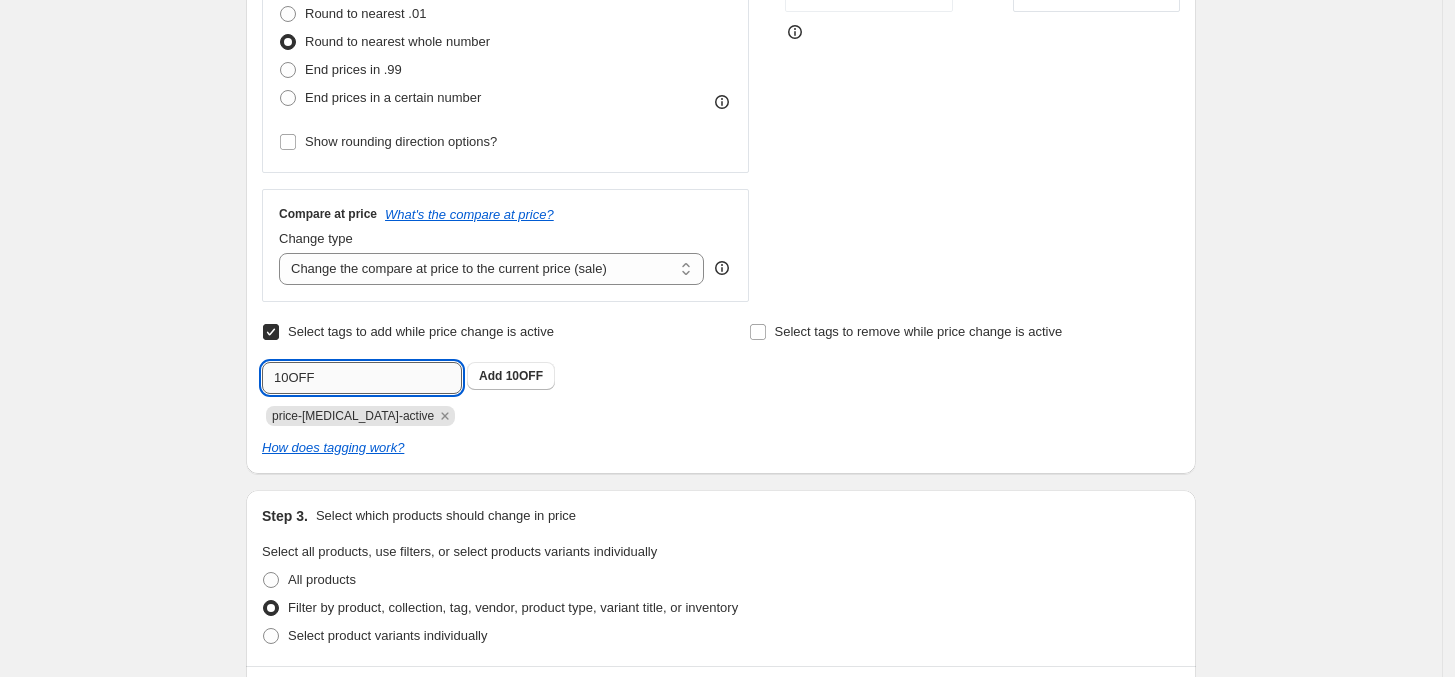 type on "10OFF" 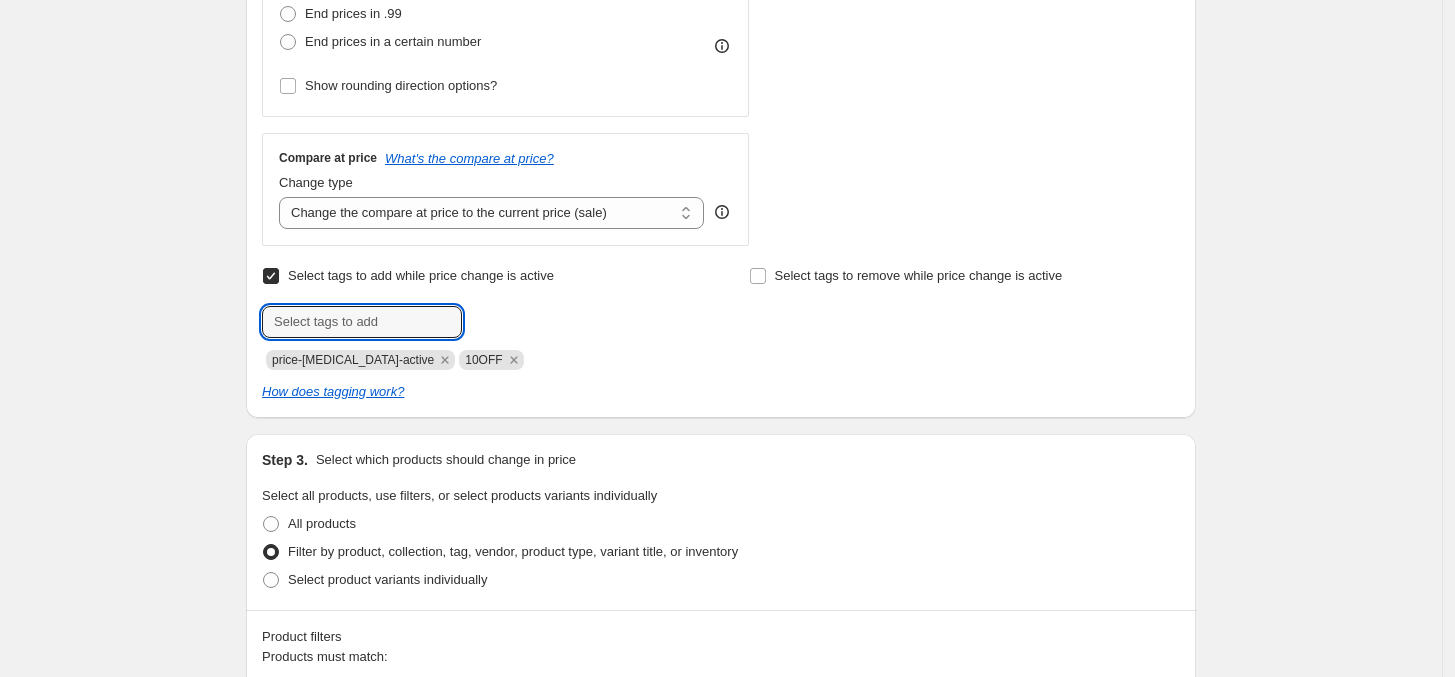 scroll, scrollTop: 615, scrollLeft: 0, axis: vertical 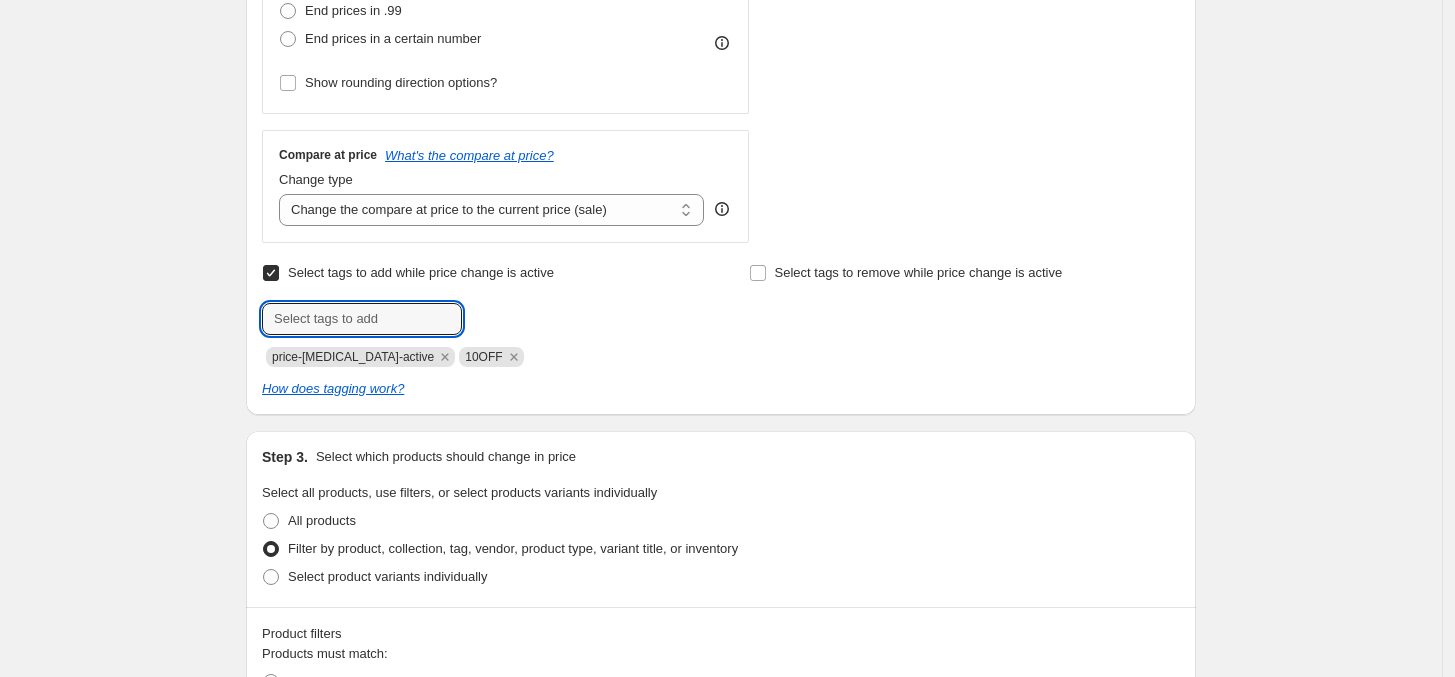 click on "Step 1. Optionally give your price [MEDICAL_DATA] a title (eg "March 30% off sale on boots") 10OFF - EXBOYFRIEND DAY This title is just for internal use, customers won't see it Step 2. Select how the prices should change Use bulk price change rules Set product prices individually Use CSV upload Price Change type Change the price to a certain amount Change the price by a certain amount Change the price by a certain percentage Change the price to the current compare at price (price before sale) Change the price by a certain amount relative to the compare at price Change the price by a certain percentage relative to the compare at price Don't change the price Change the price by a certain percentage relative to the cost per item Change price to certain cost margin Change the price by a certain percentage Price change amount -10 % (Price drop) Rounding Round to nearest .01 Round to nearest whole number End prices in .99 End prices in a certain number Show rounding direction options? Compare at price Change type 10OFF" at bounding box center [713, 778] 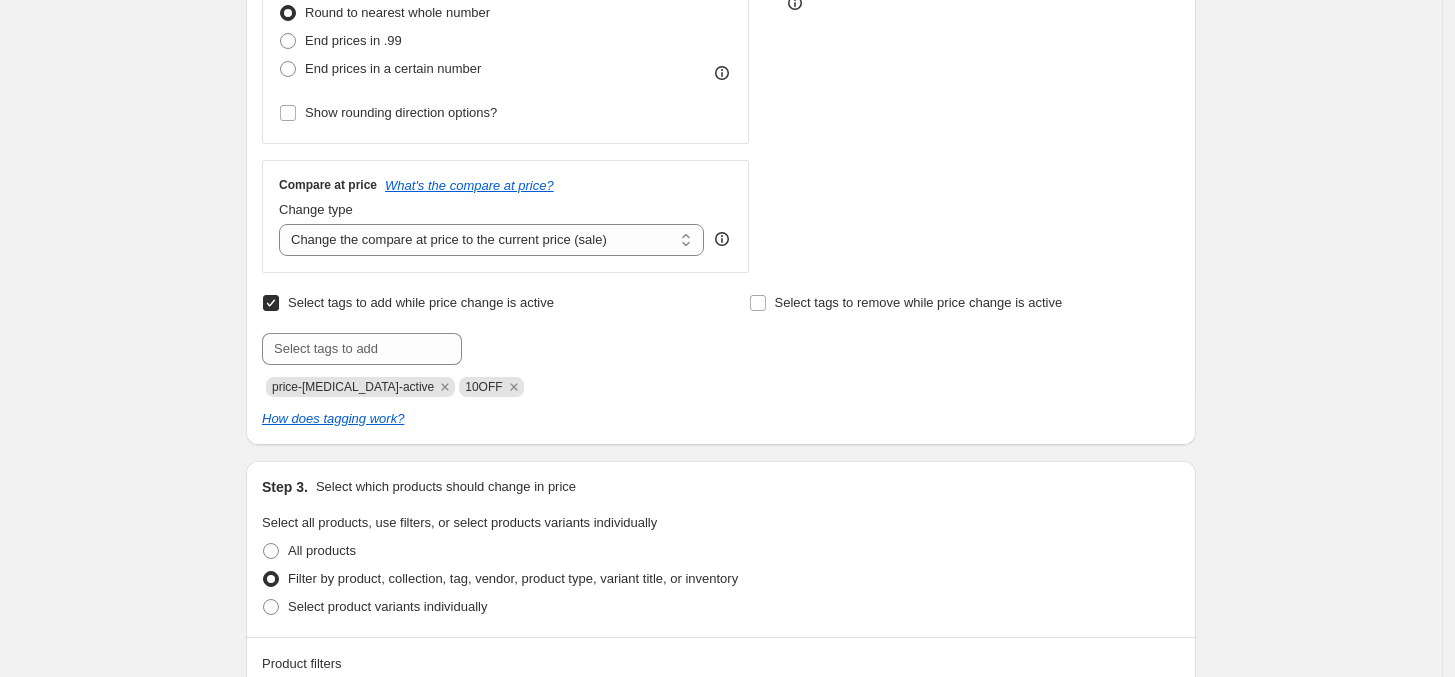 scroll, scrollTop: 740, scrollLeft: 0, axis: vertical 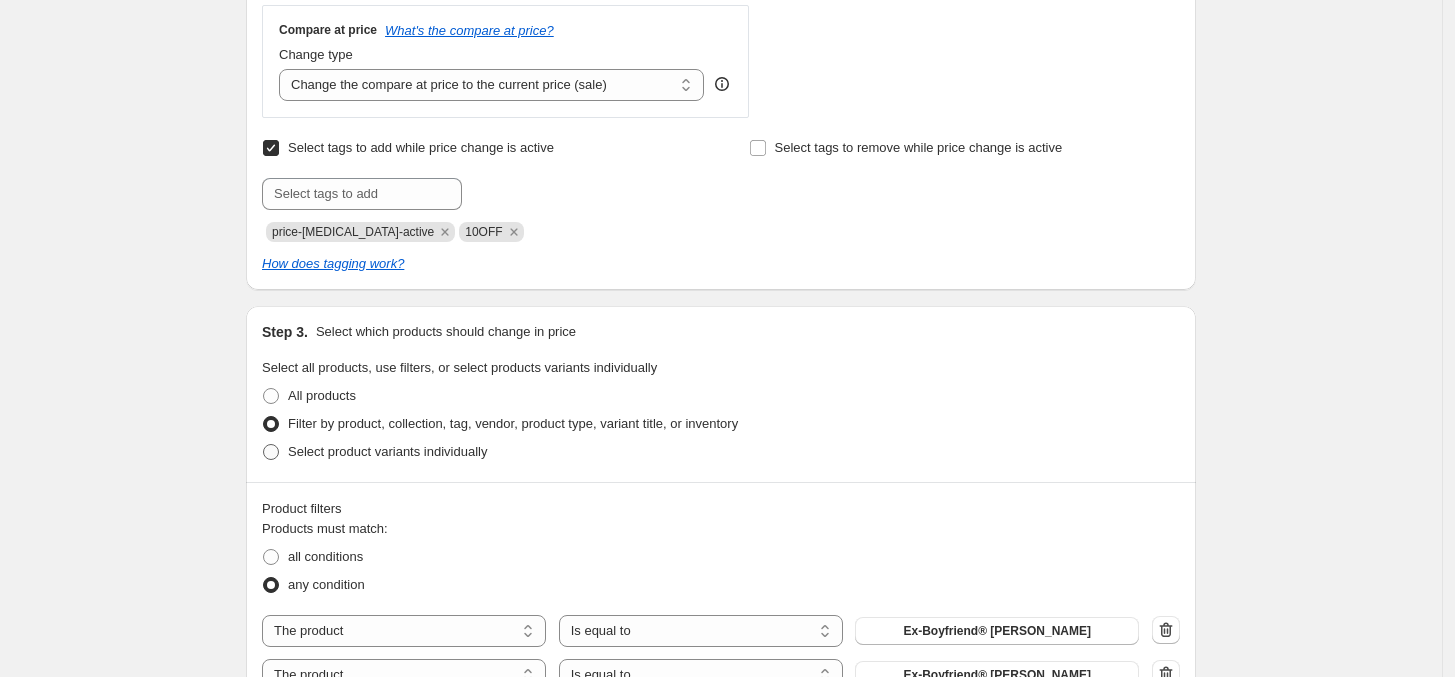 click on "Select product variants individually" at bounding box center [387, 451] 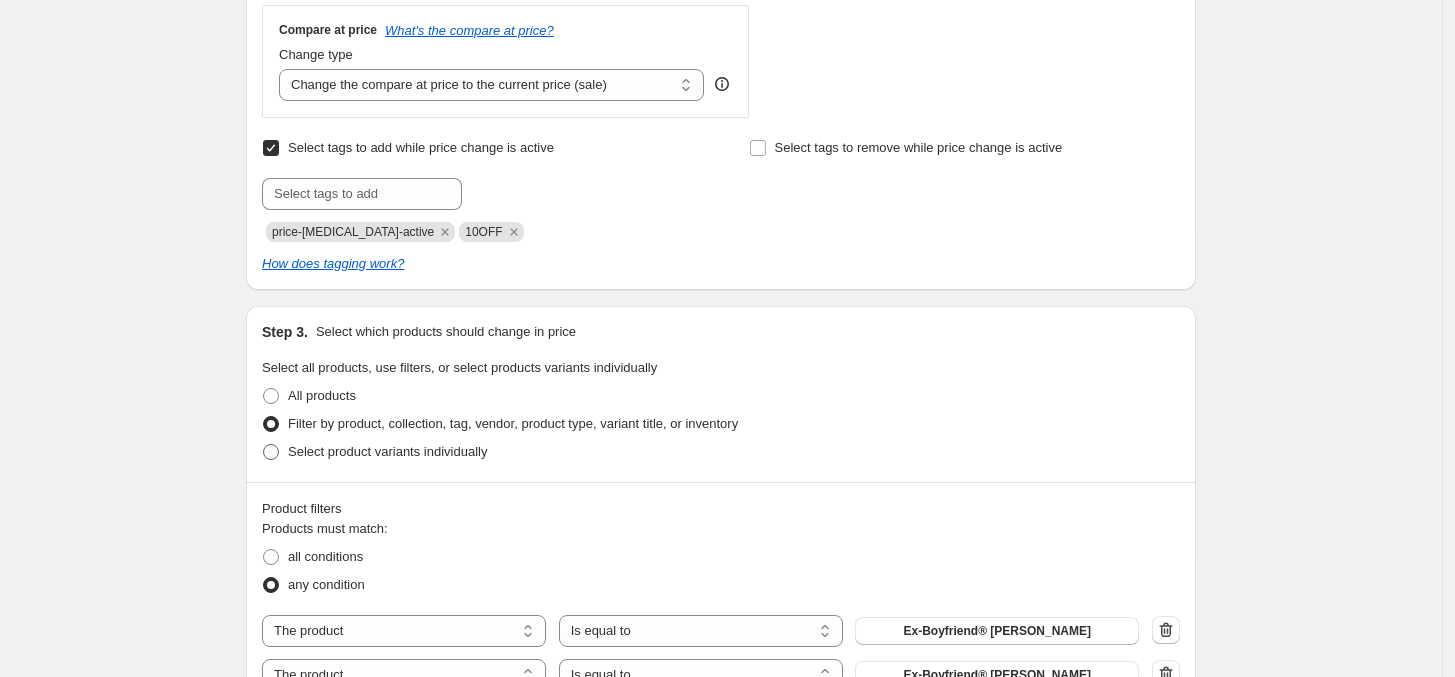 radio on "true" 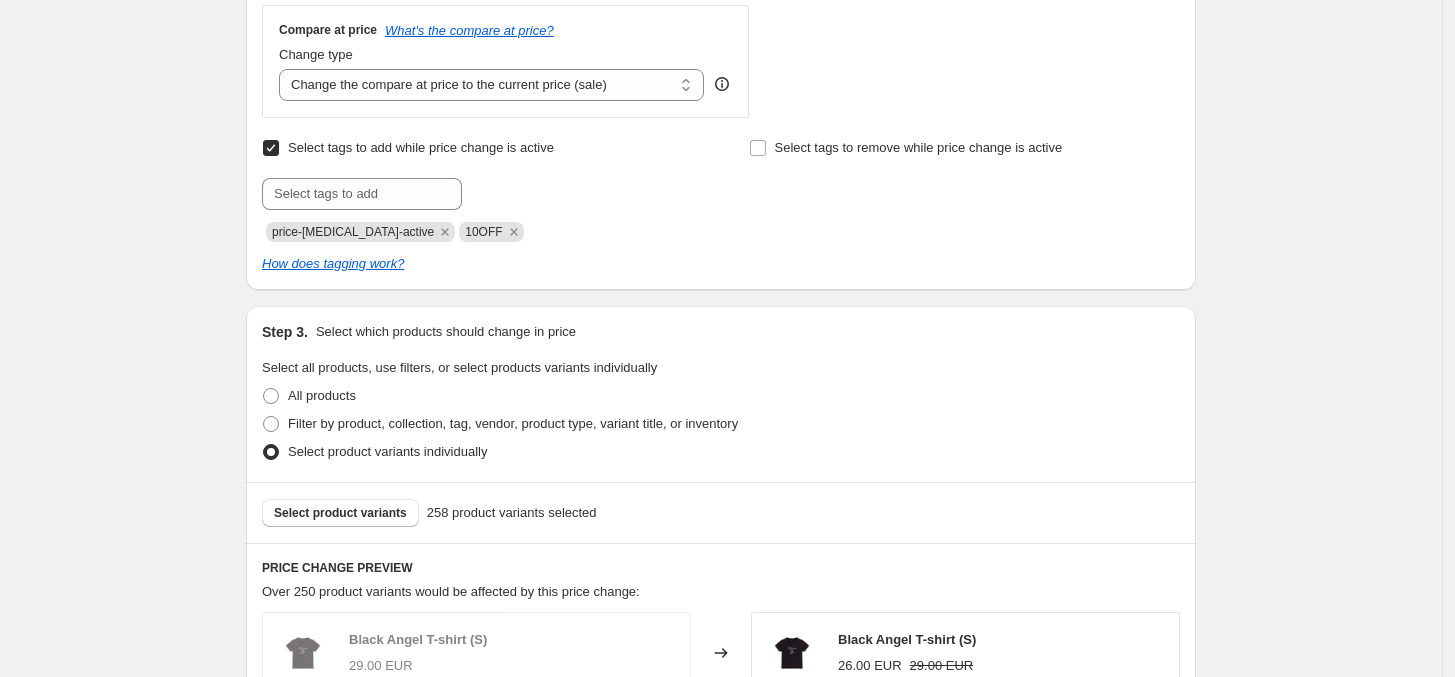 scroll, scrollTop: 990, scrollLeft: 0, axis: vertical 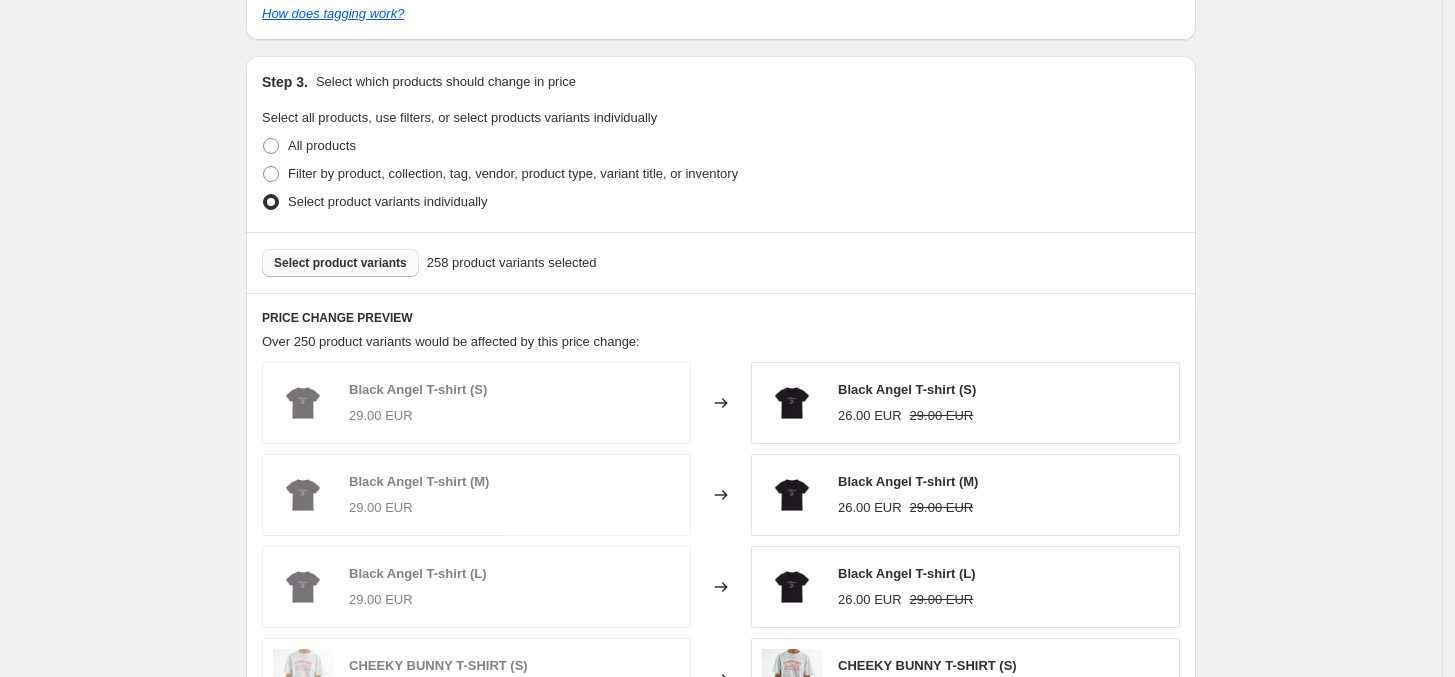 click on "Select product variants" at bounding box center [340, 263] 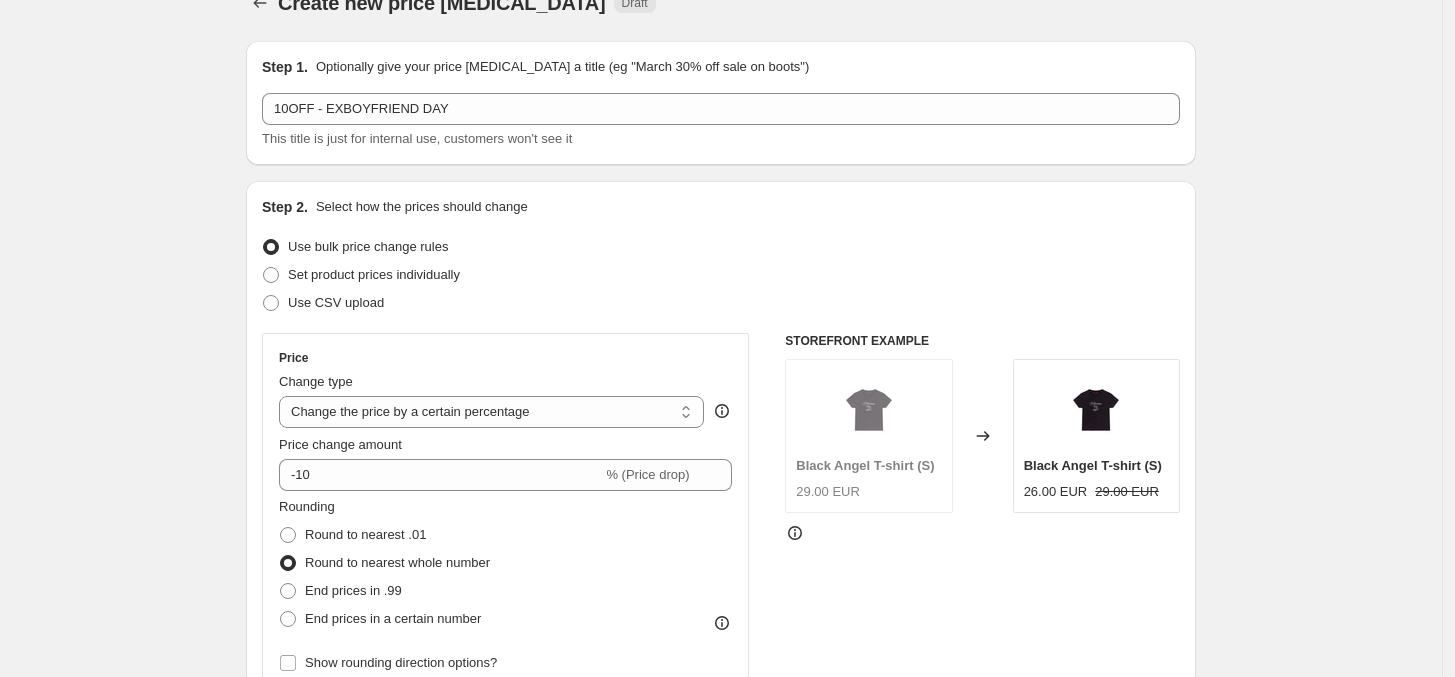 scroll, scrollTop: 0, scrollLeft: 0, axis: both 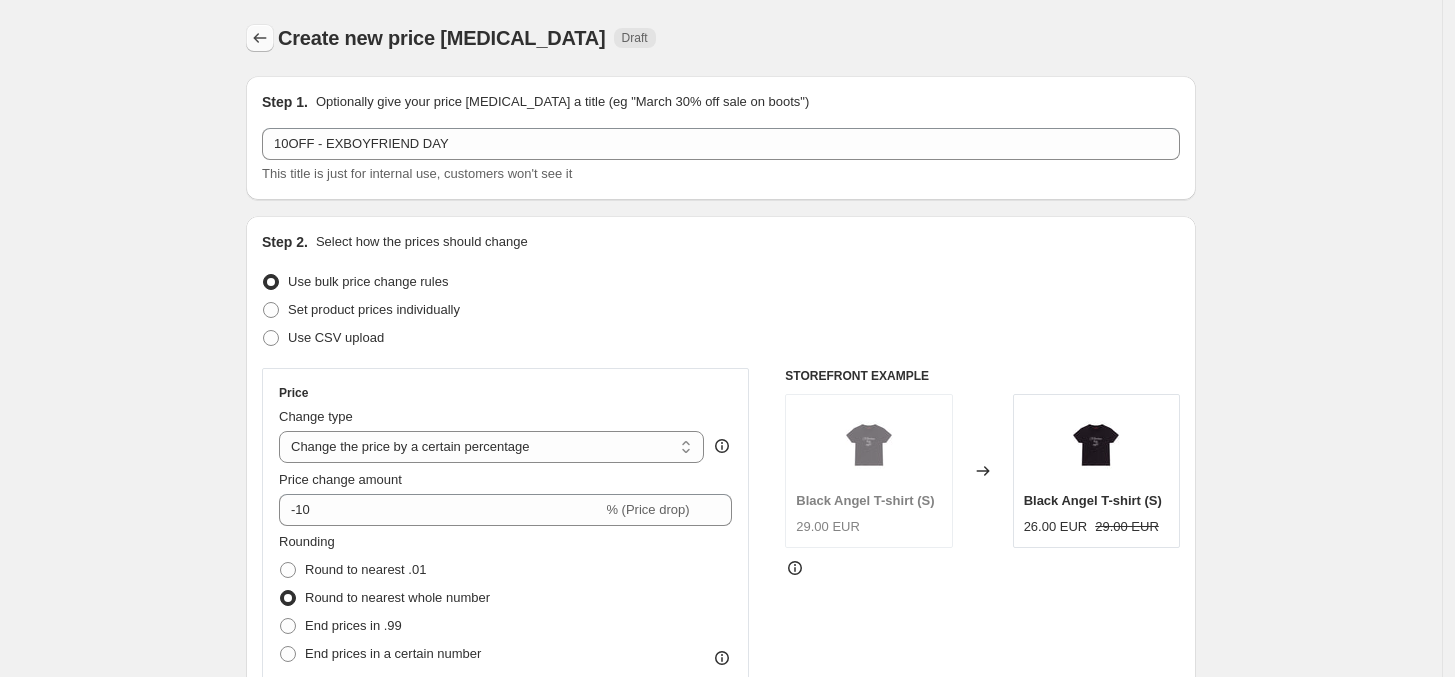 click at bounding box center (260, 38) 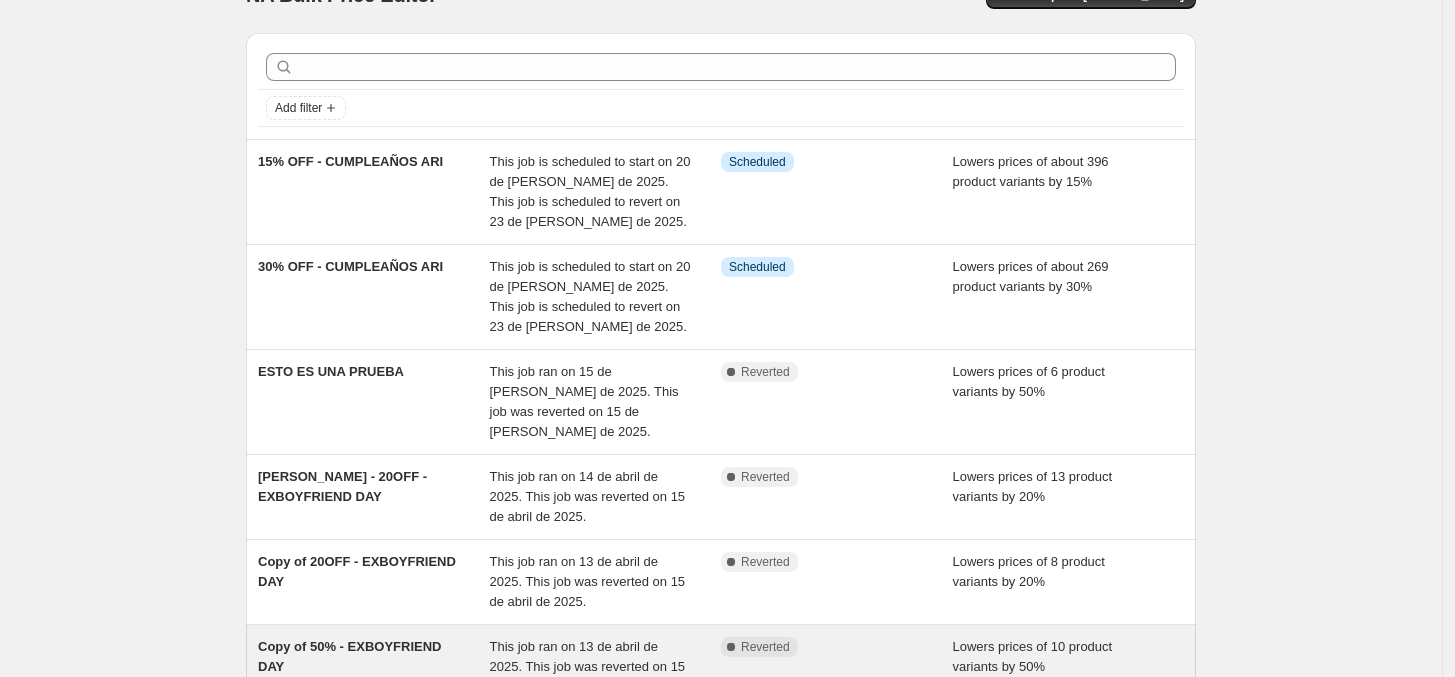 scroll, scrollTop: 0, scrollLeft: 0, axis: both 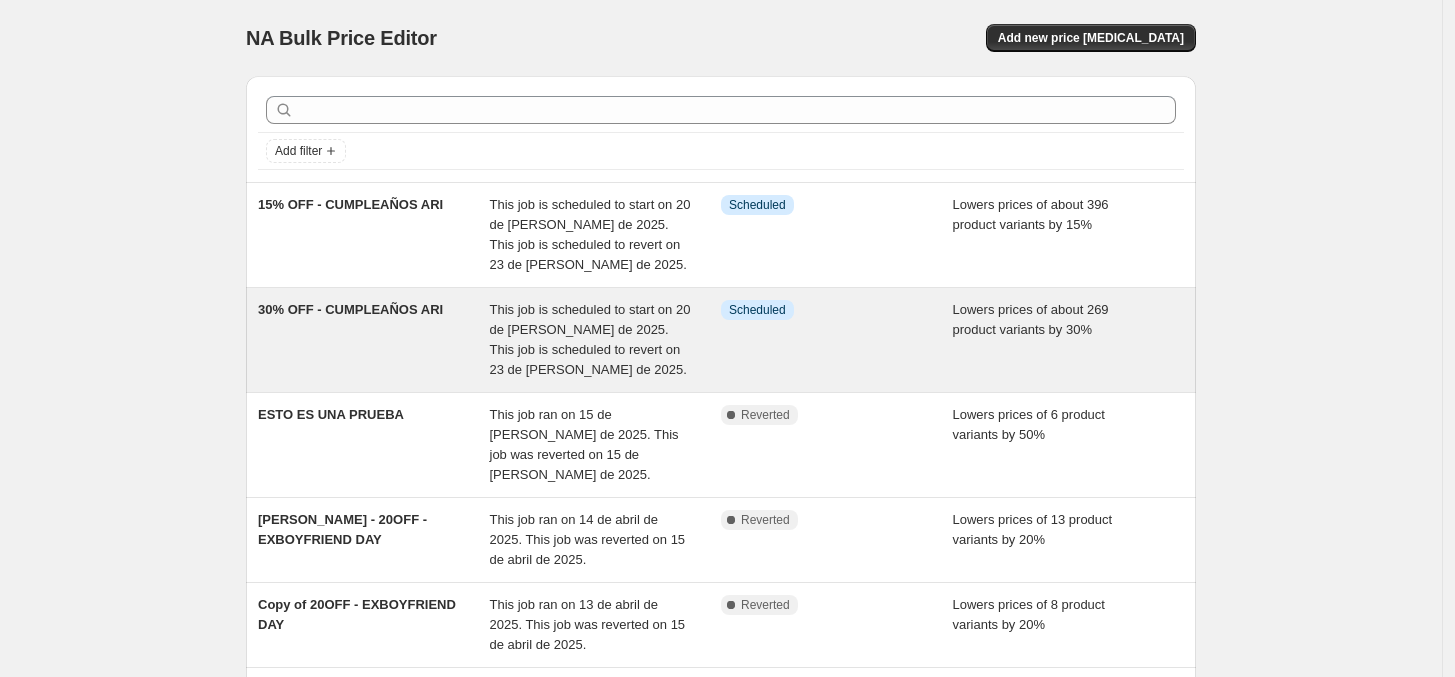 click on "30% OFF - CUMPLEAÑOS ARI" at bounding box center [374, 340] 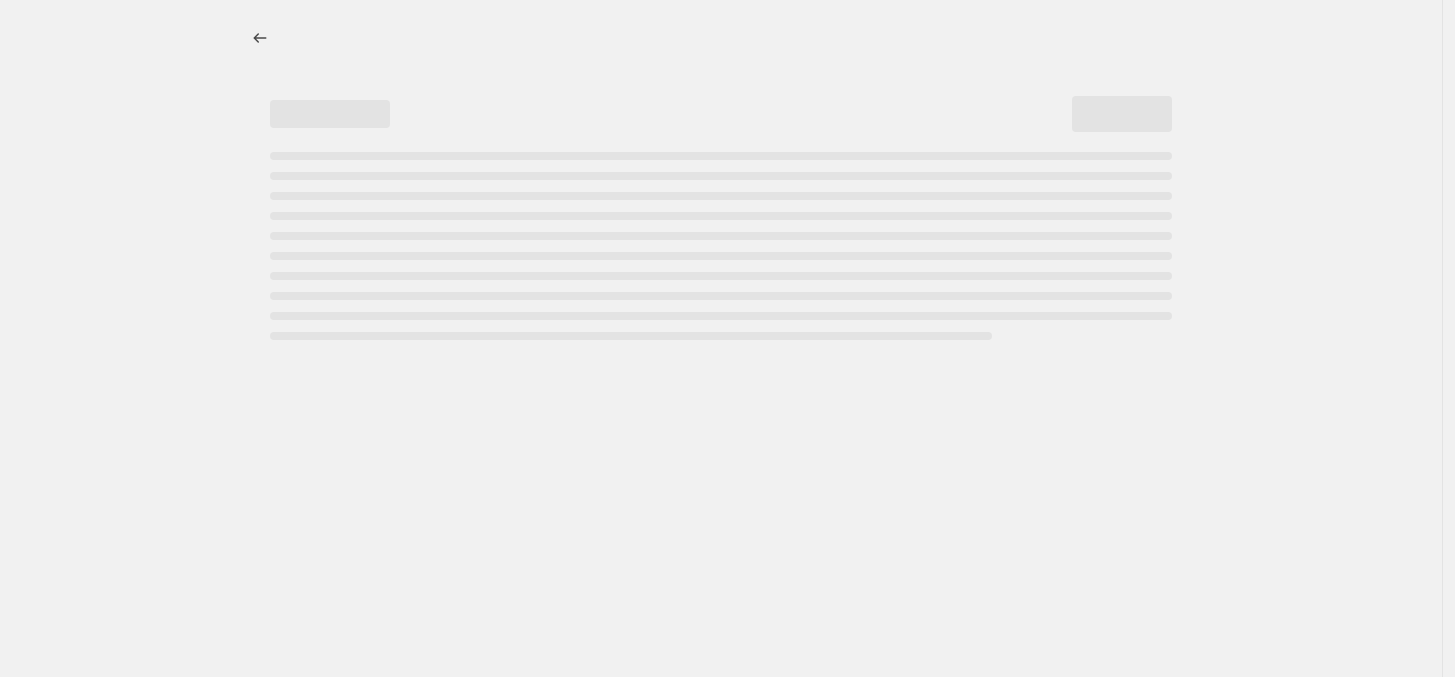 select on "percentage" 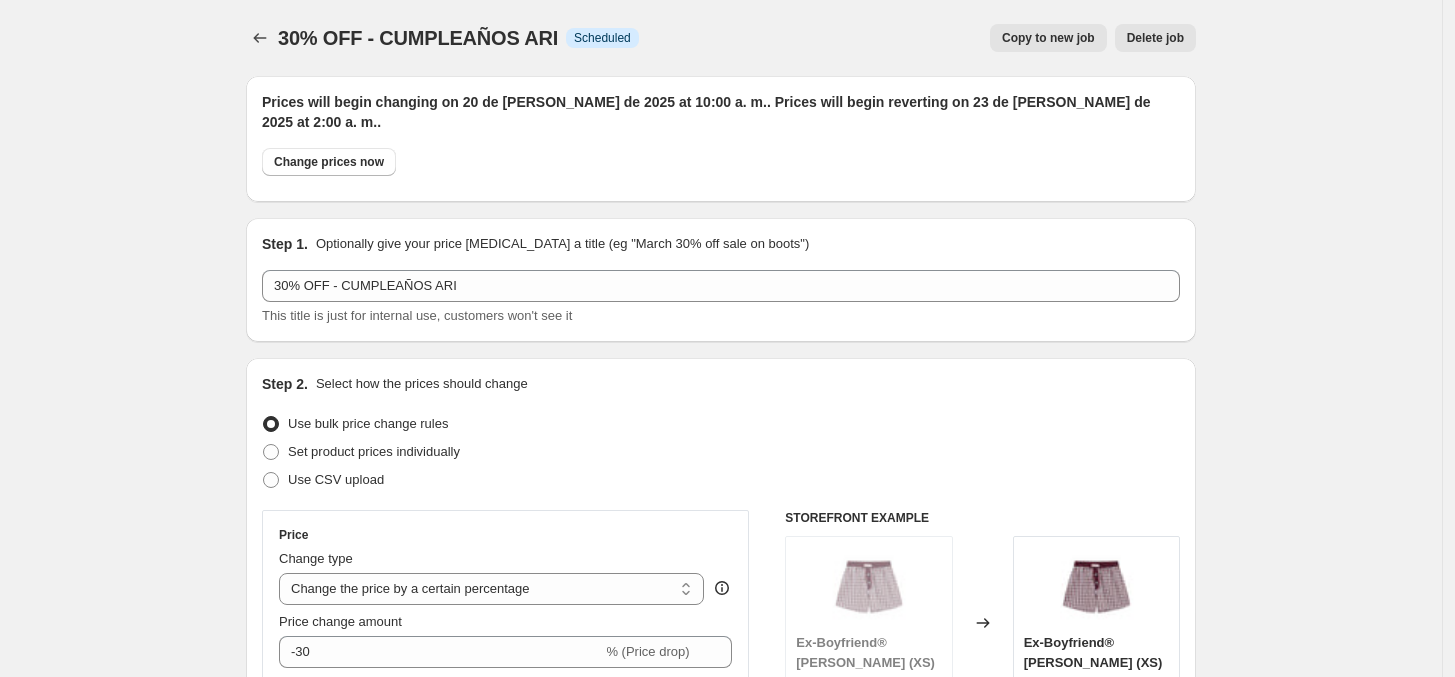 click on "Copy to new job" at bounding box center (1048, 38) 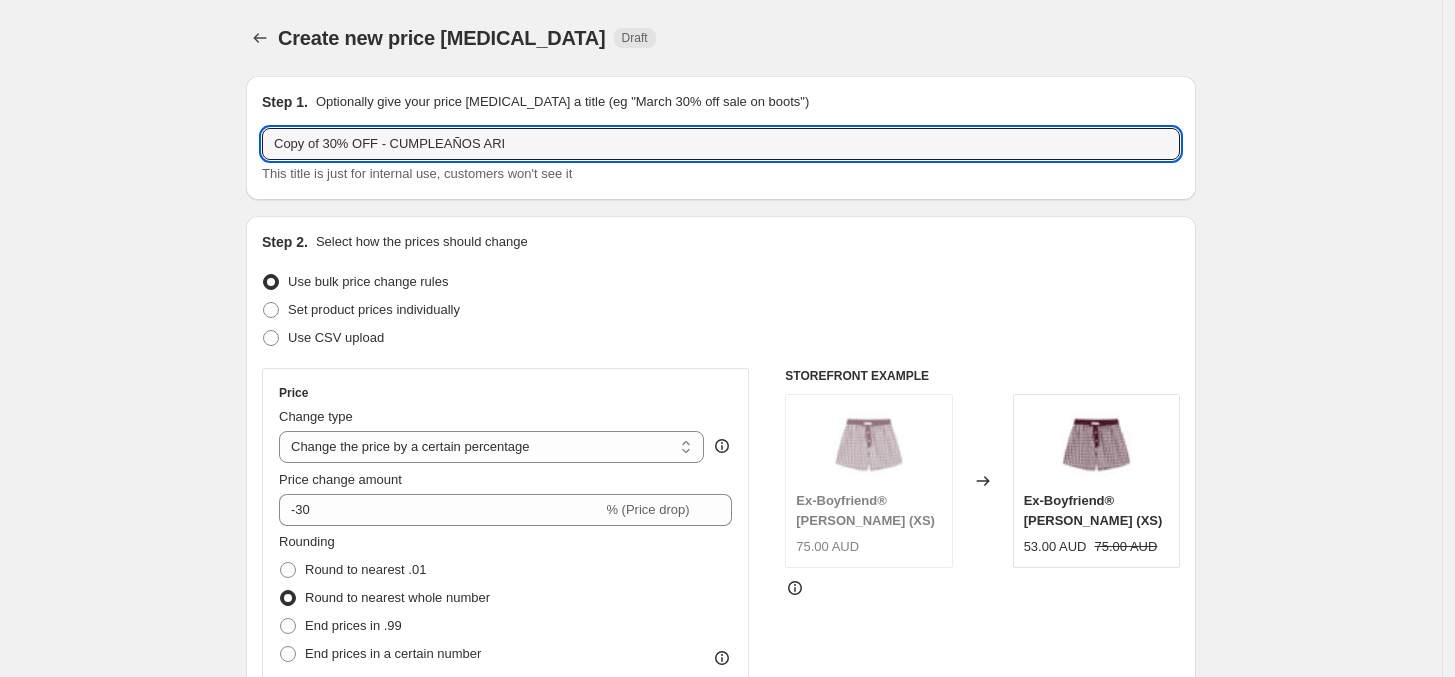 drag, startPoint x: 335, startPoint y: 143, endPoint x: 163, endPoint y: 153, distance: 172.29045 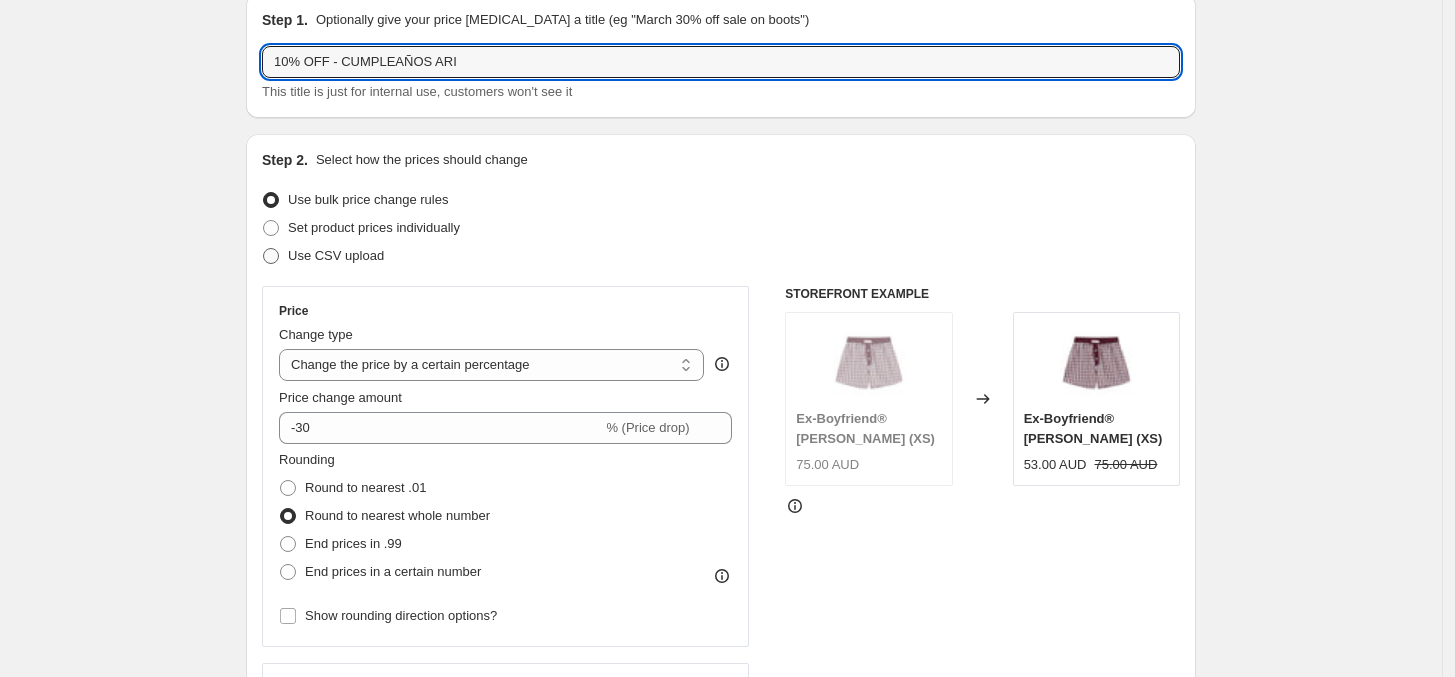scroll, scrollTop: 125, scrollLeft: 0, axis: vertical 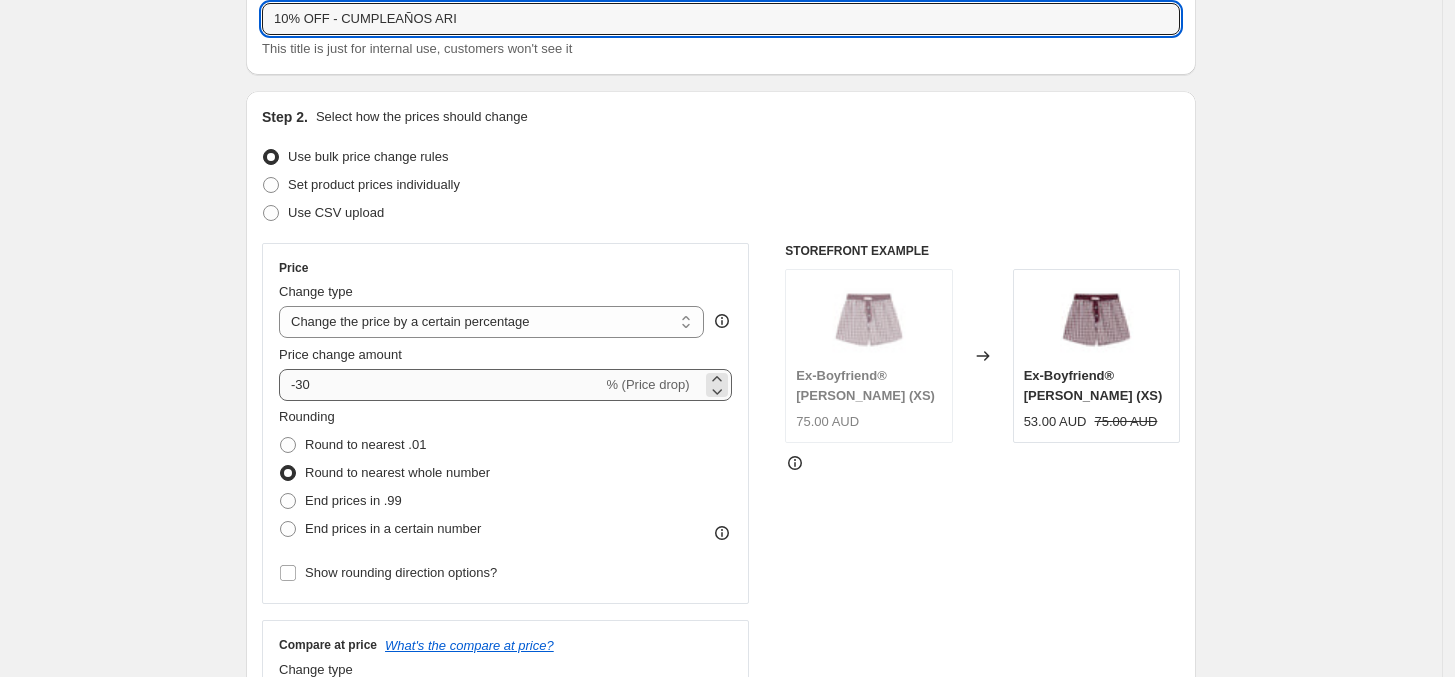 type on "10% OFF - CUMPLEAÑOS ARI" 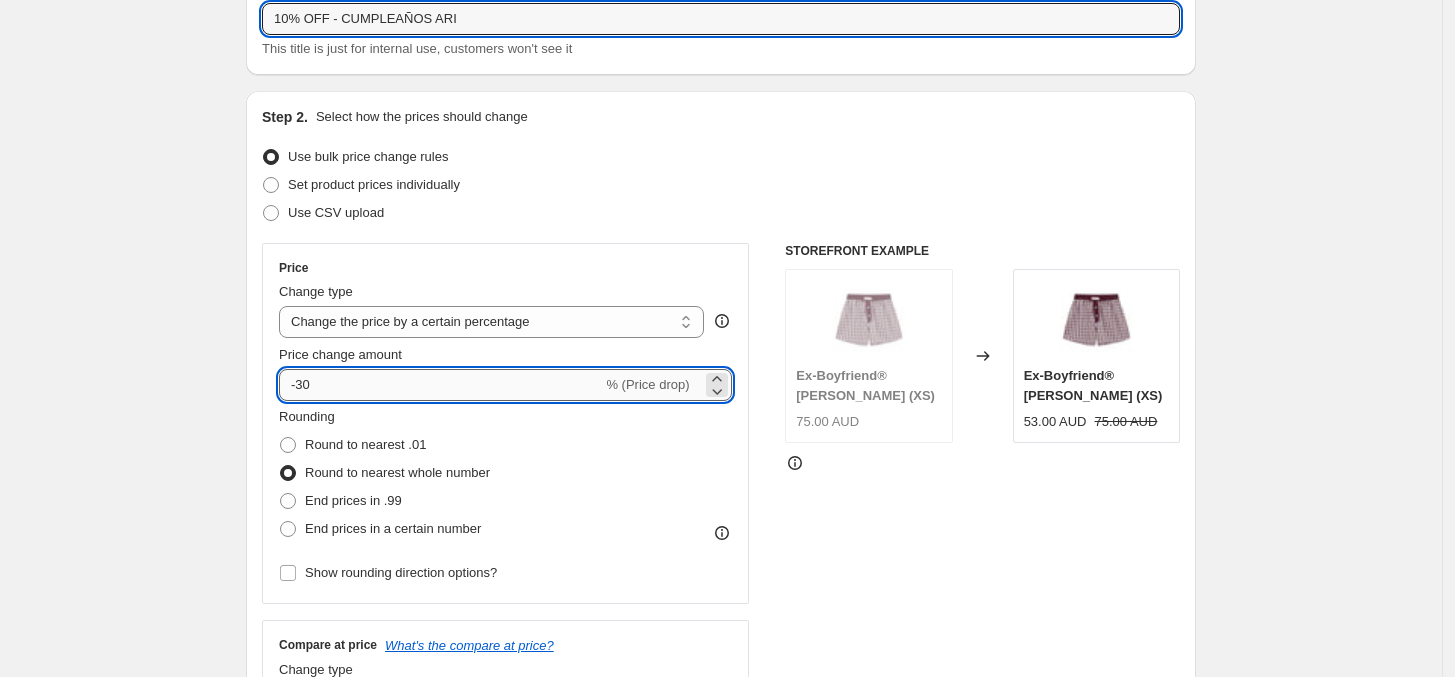click on "-30" at bounding box center (440, 385) 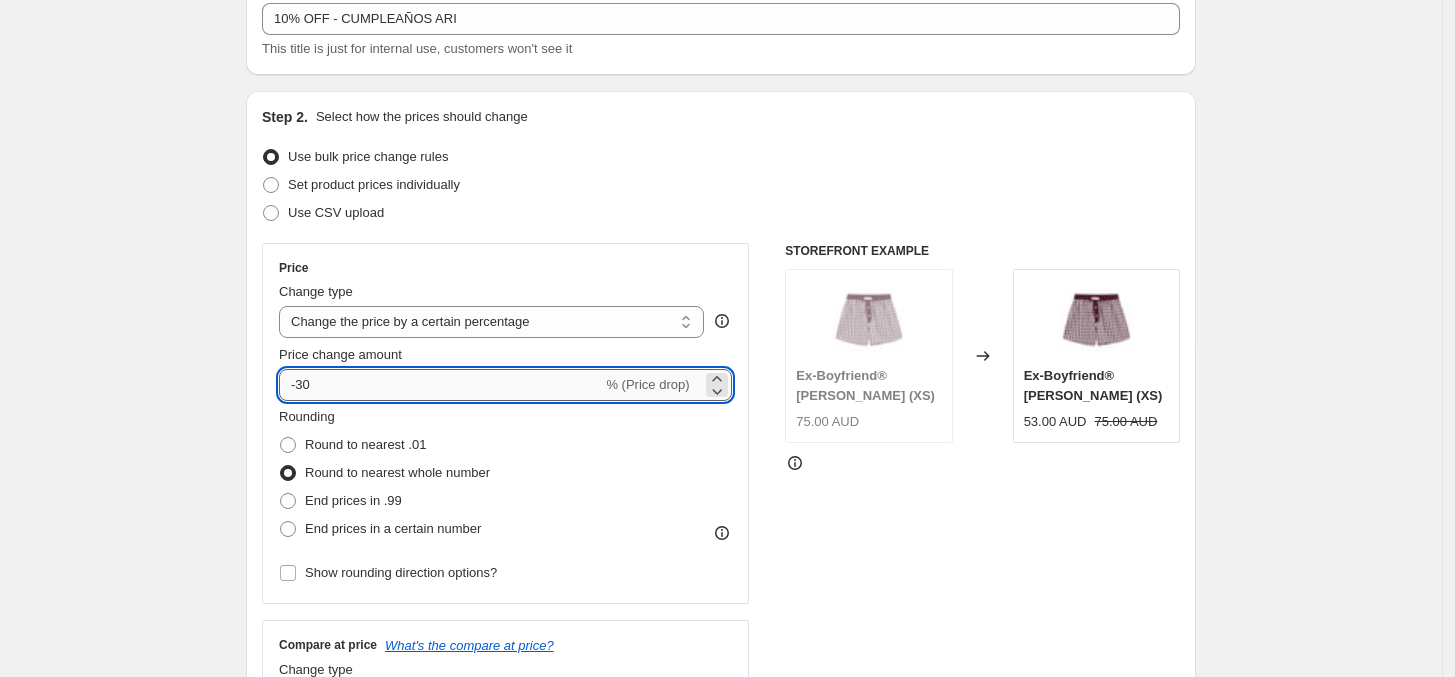 type on "-3" 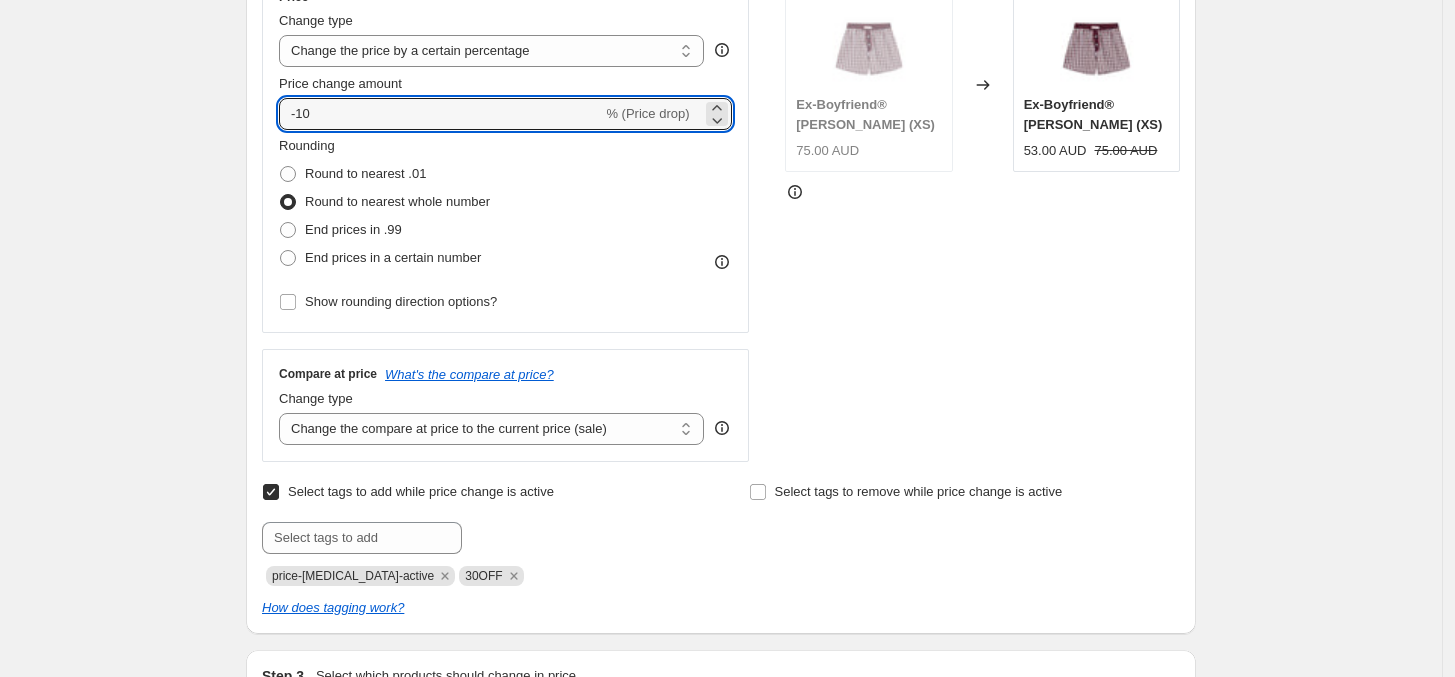 scroll, scrollTop: 625, scrollLeft: 0, axis: vertical 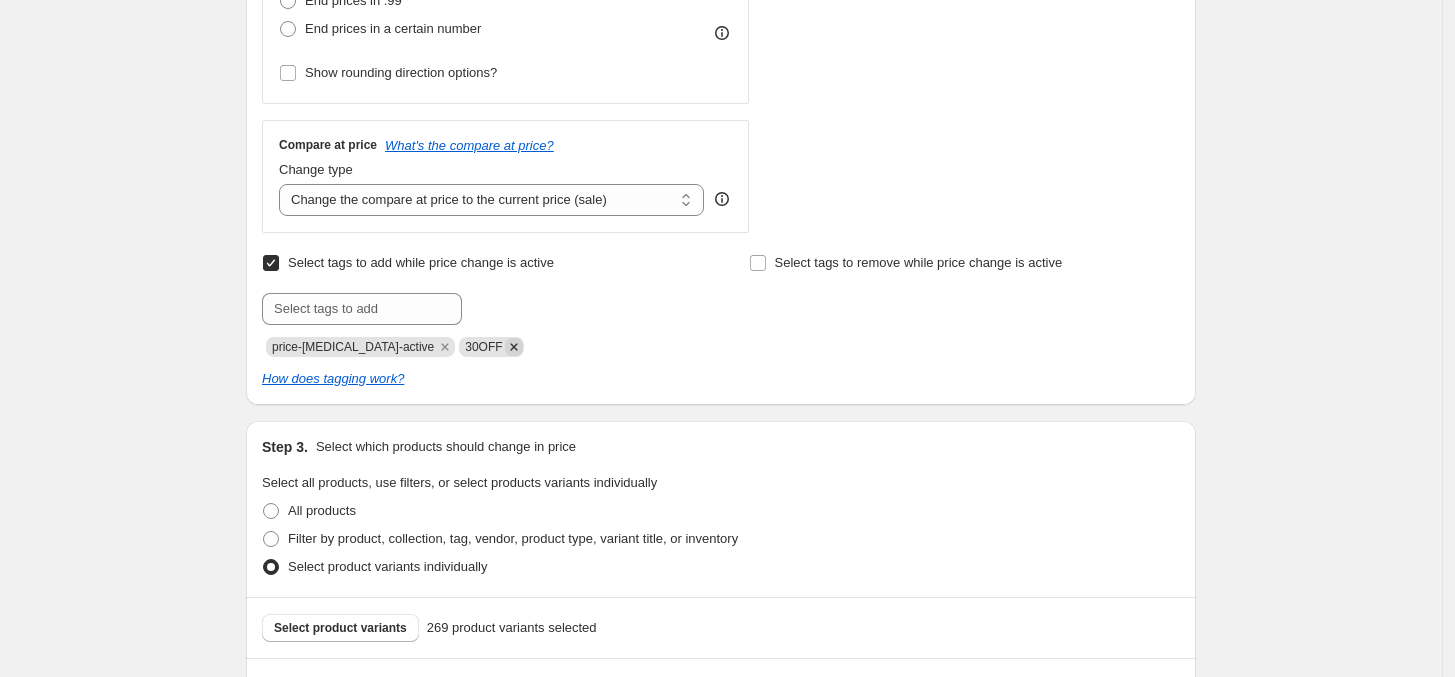 type on "-10" 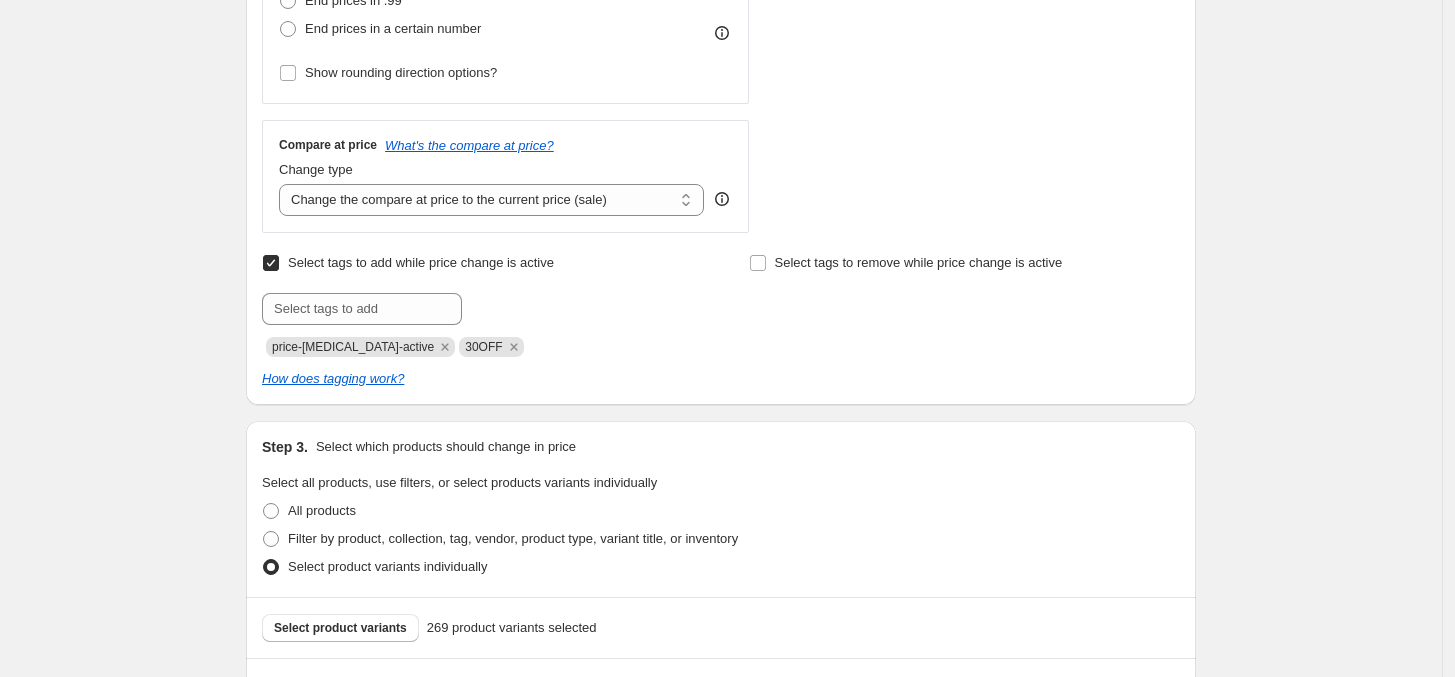 click 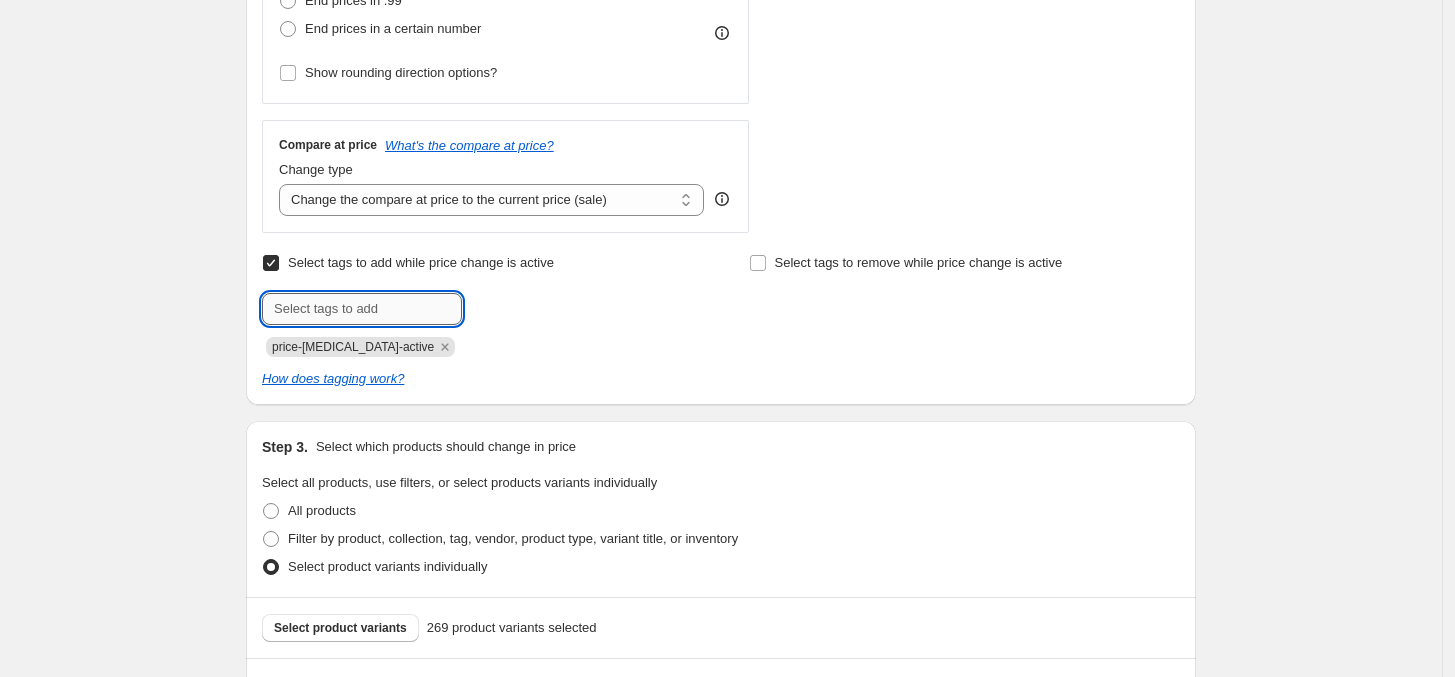 click at bounding box center [362, 309] 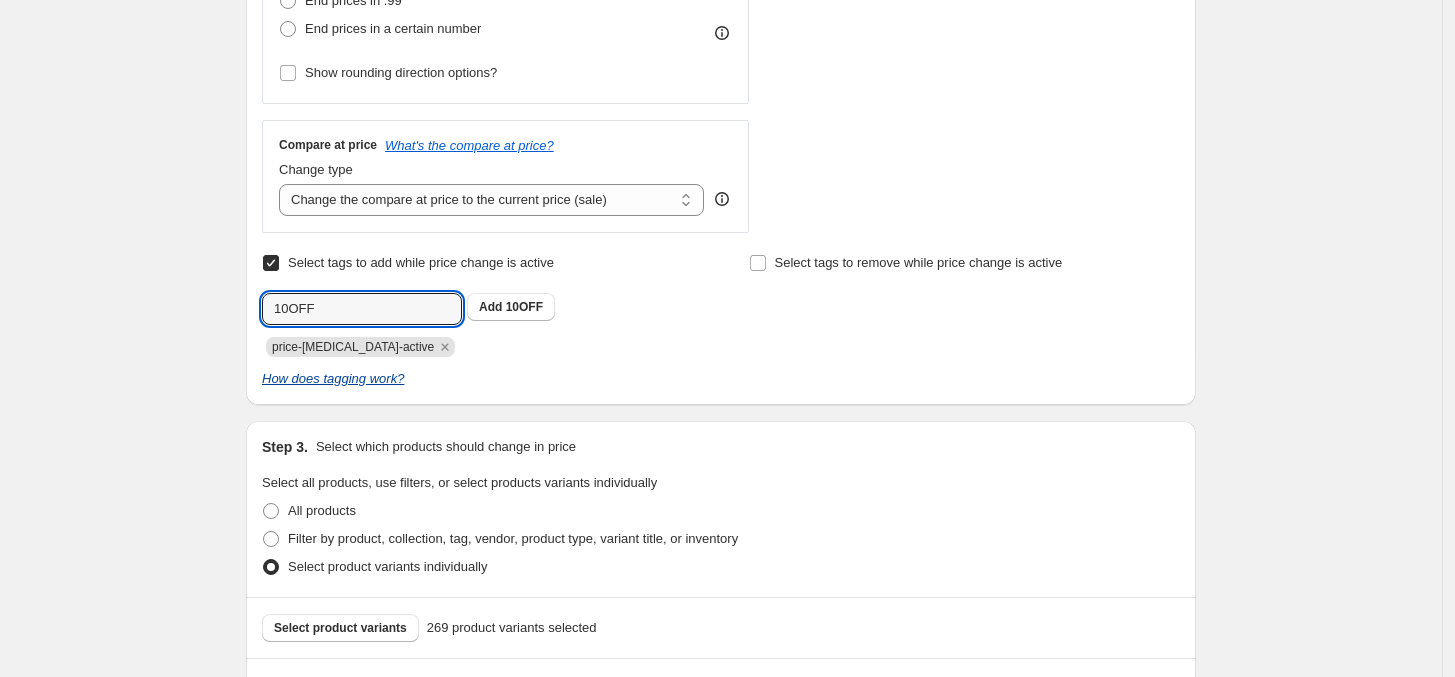 type on "10OFF" 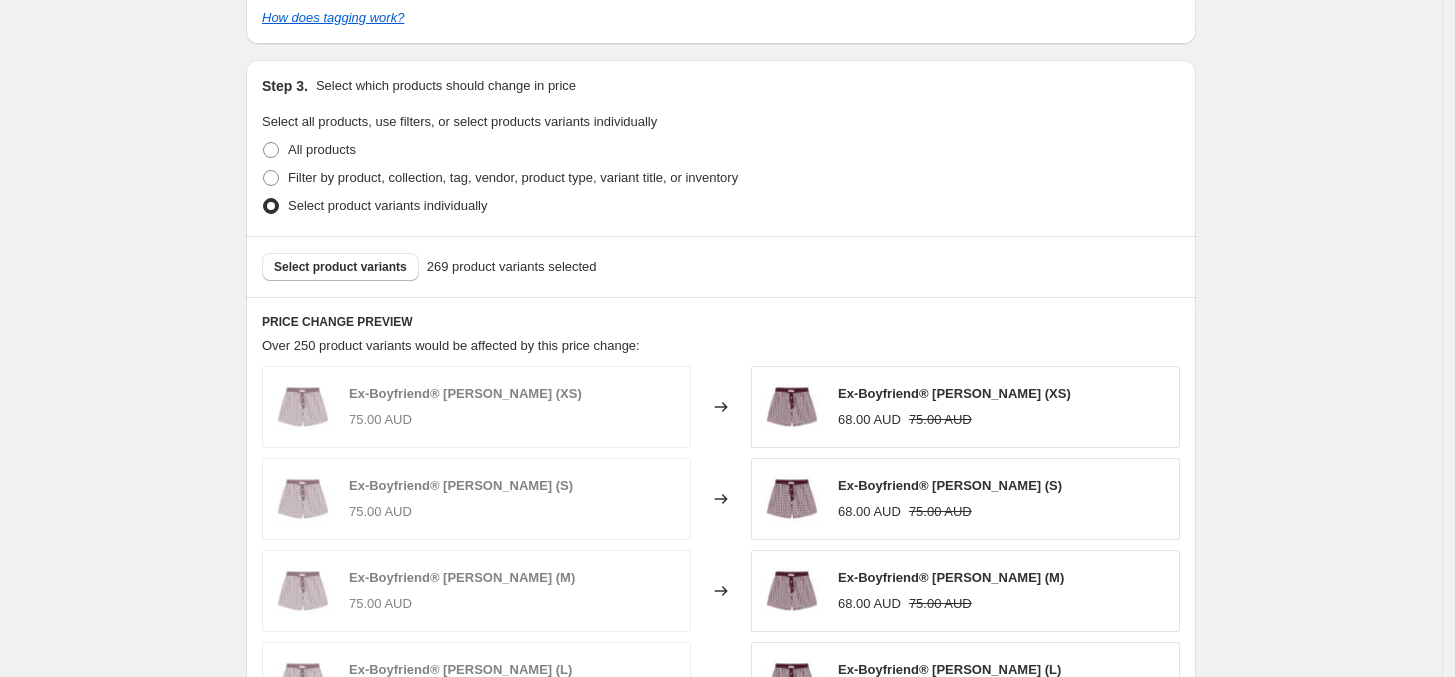 scroll, scrollTop: 1125, scrollLeft: 0, axis: vertical 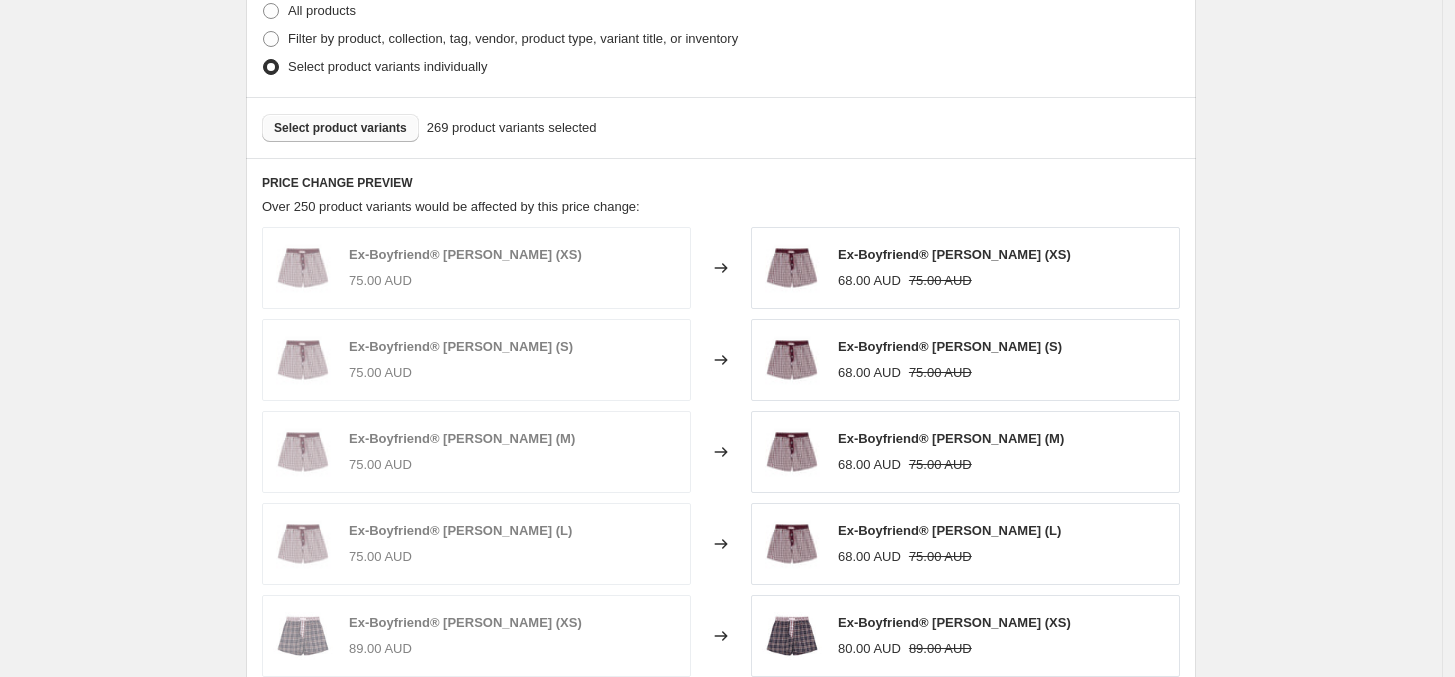 click on "Select product variants" at bounding box center (340, 128) 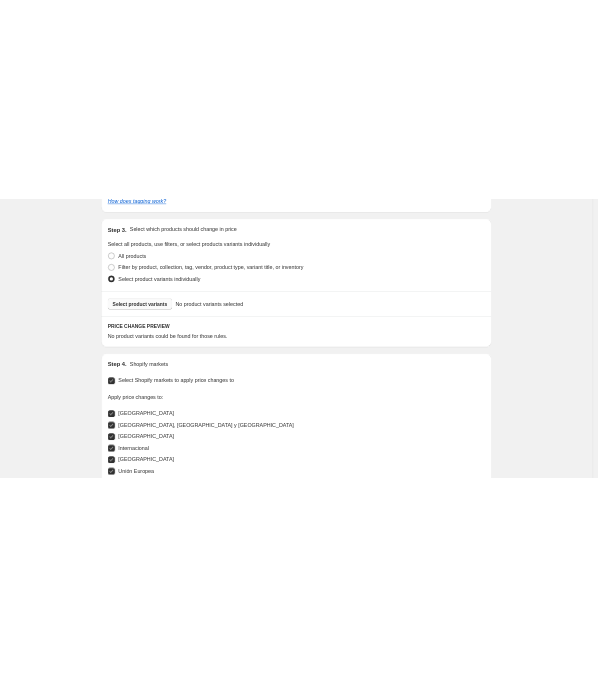 scroll, scrollTop: 1000, scrollLeft: 0, axis: vertical 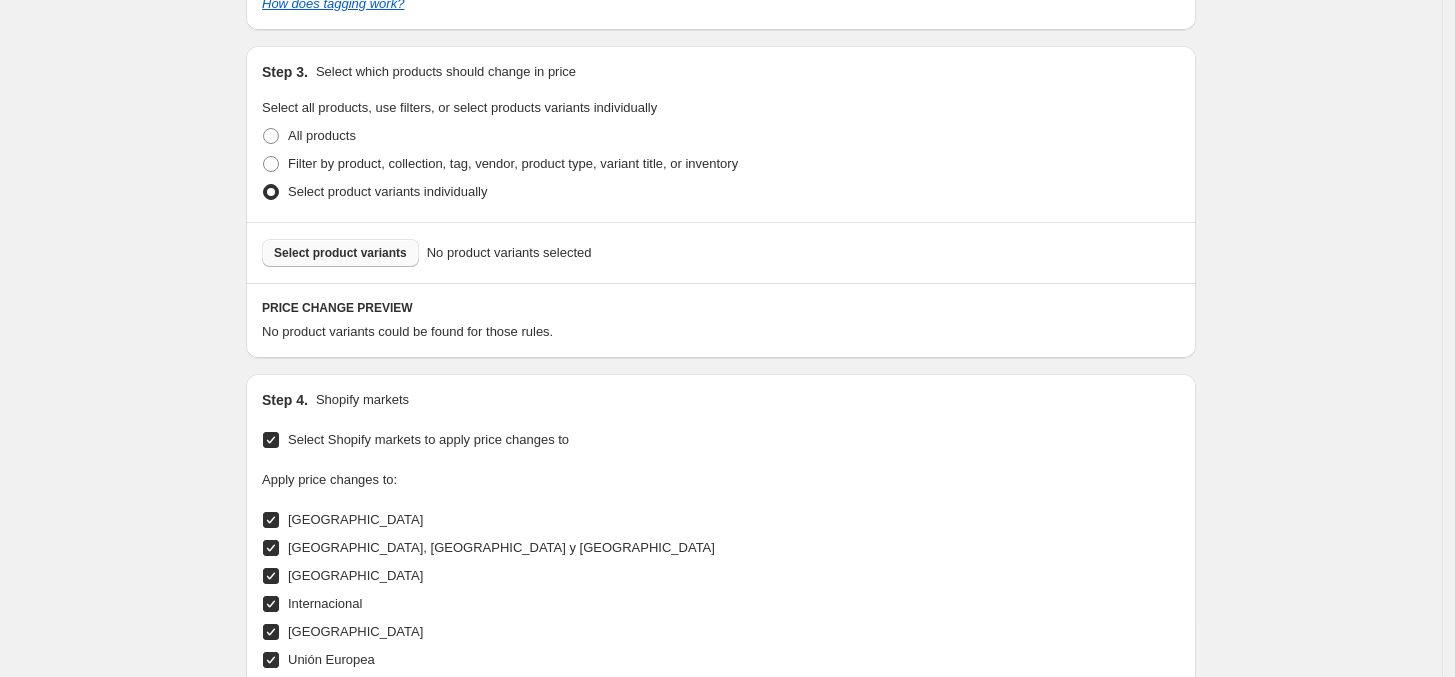 click on "Select product variants No   product variants selected" at bounding box center (721, 252) 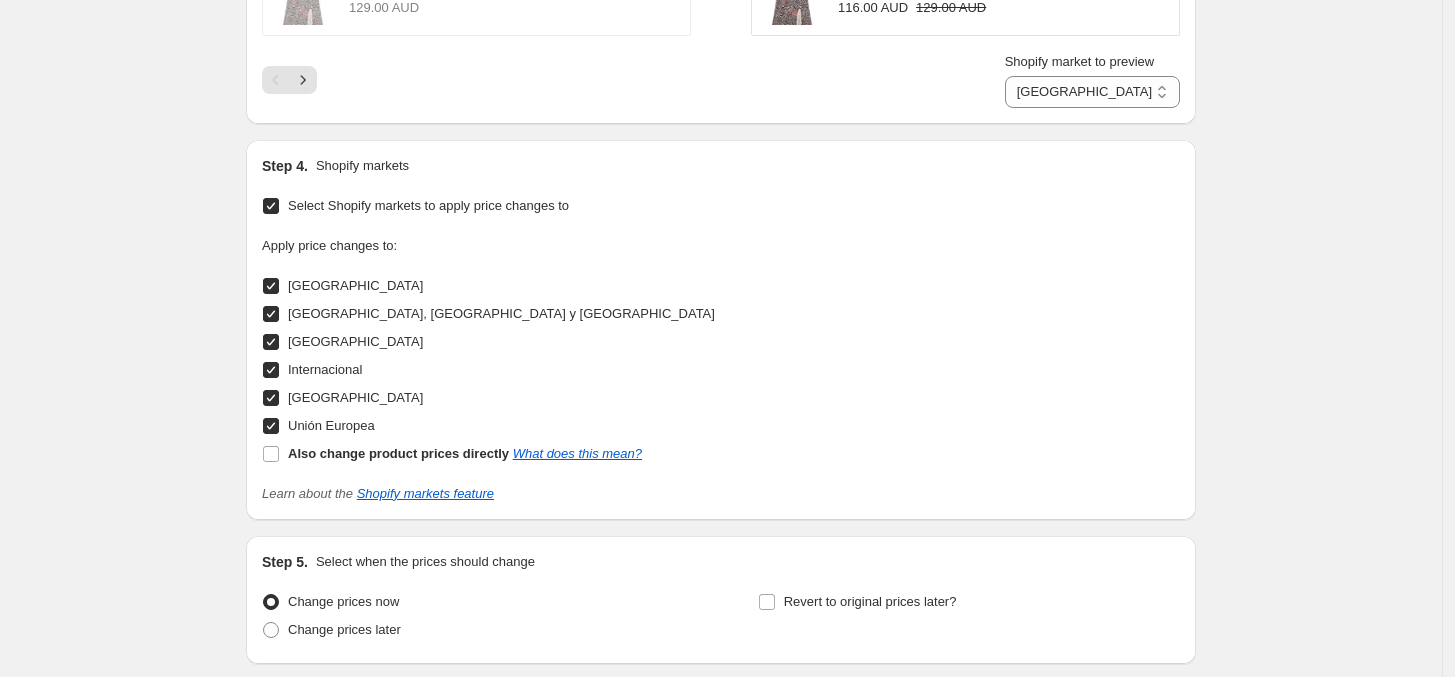 scroll, scrollTop: 1923, scrollLeft: 0, axis: vertical 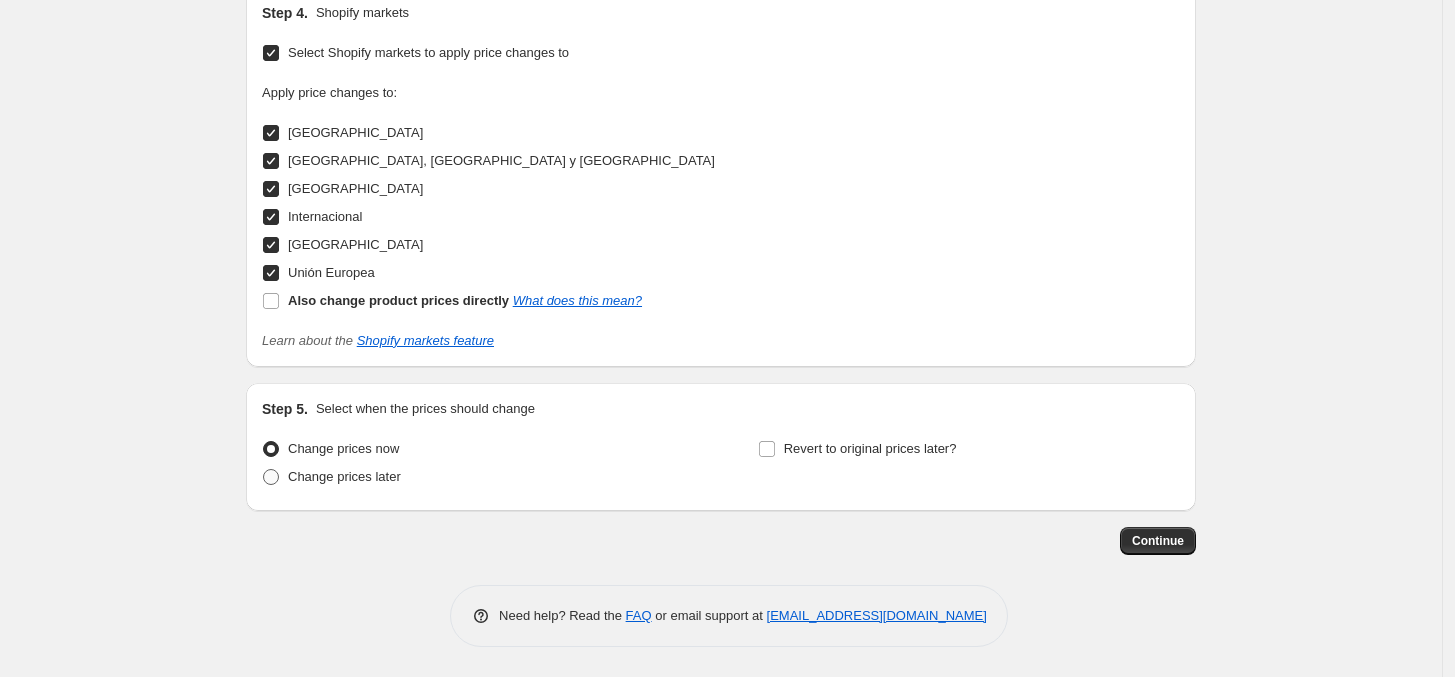 click on "Change prices later" at bounding box center (344, 476) 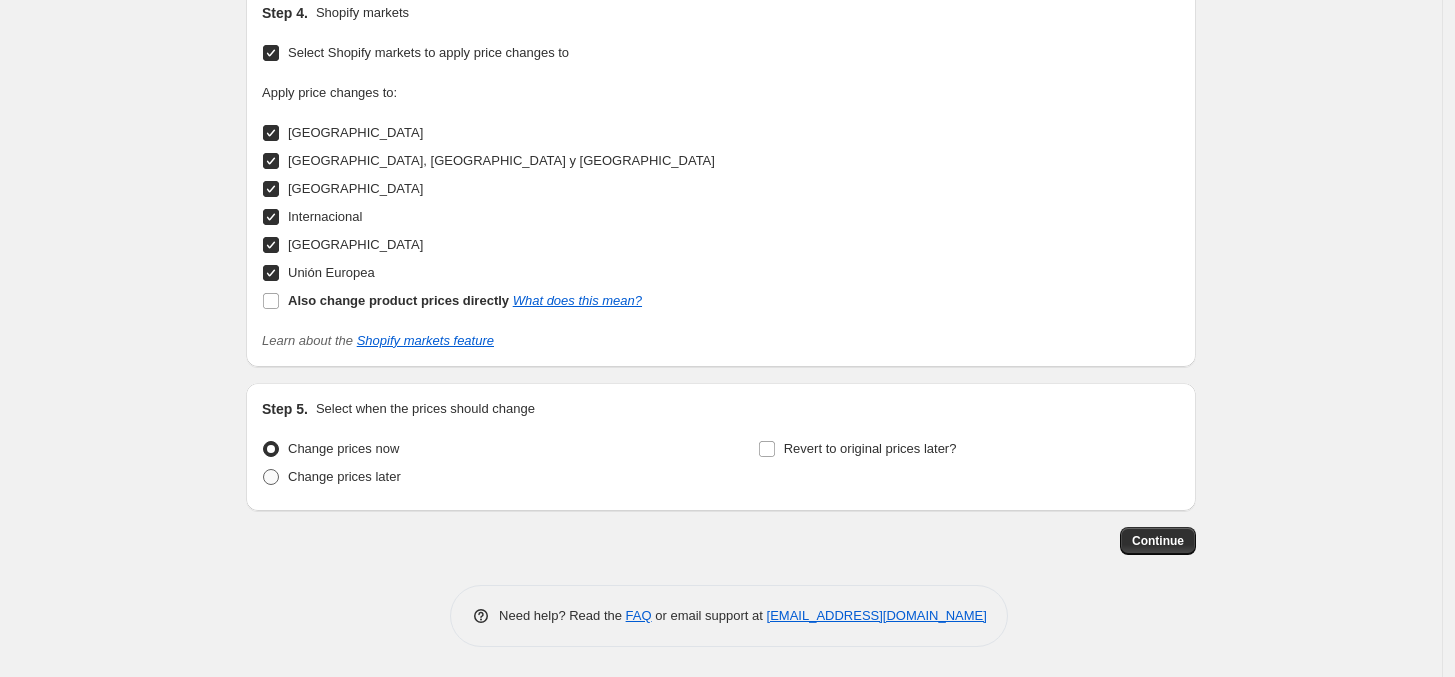 radio on "true" 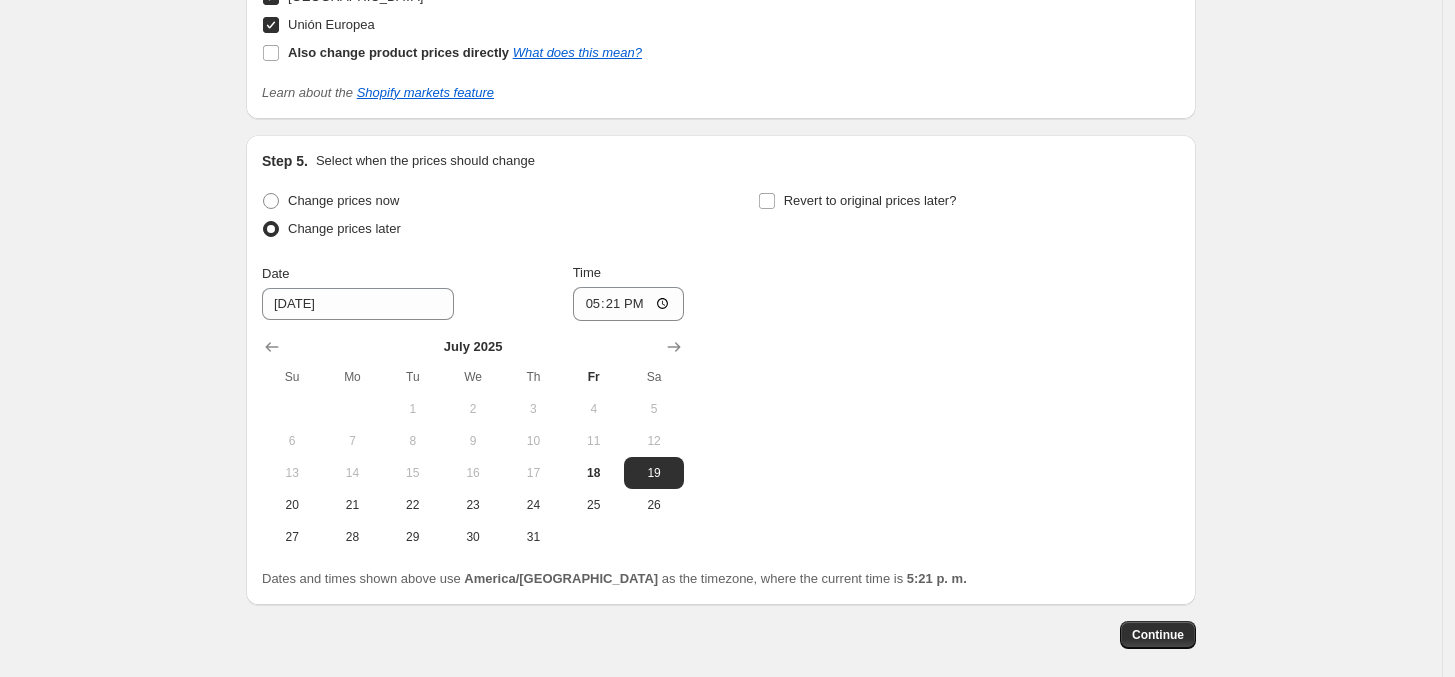 scroll, scrollTop: 2168, scrollLeft: 0, axis: vertical 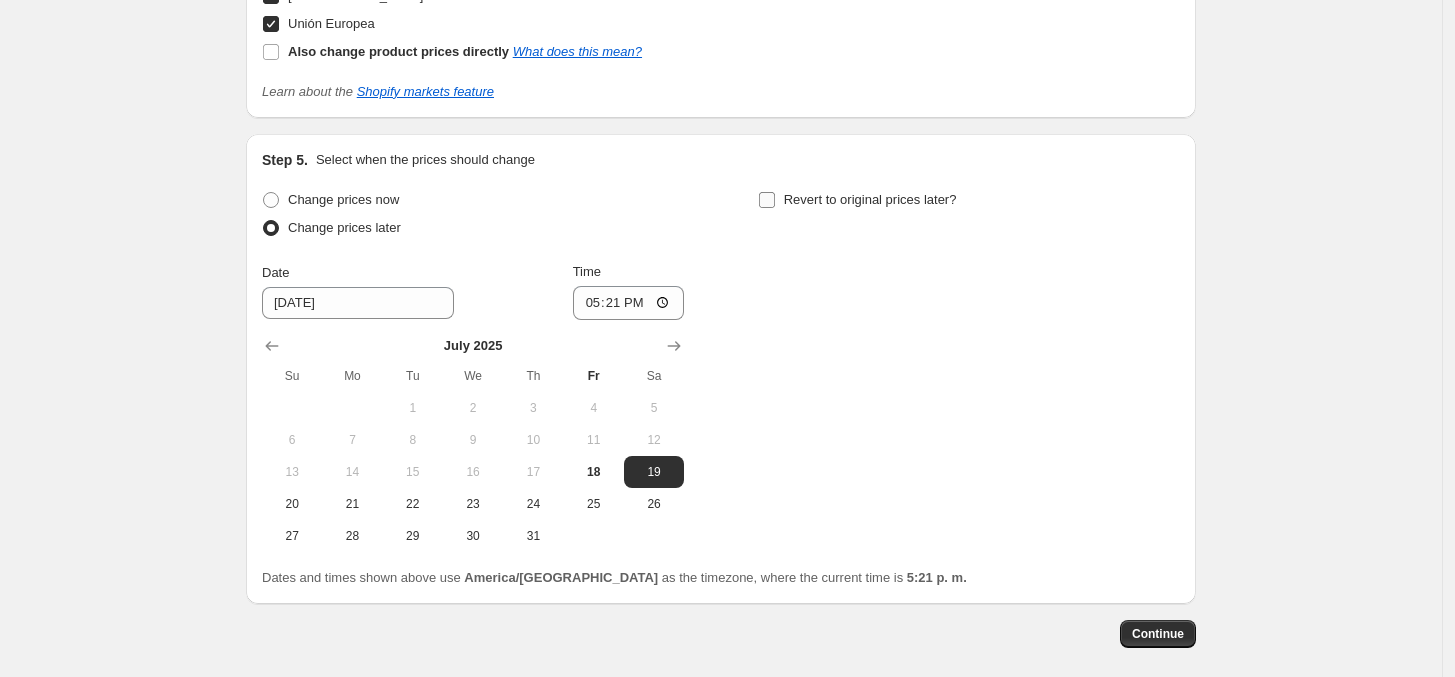 click on "Revert to original prices later?" at bounding box center [767, 200] 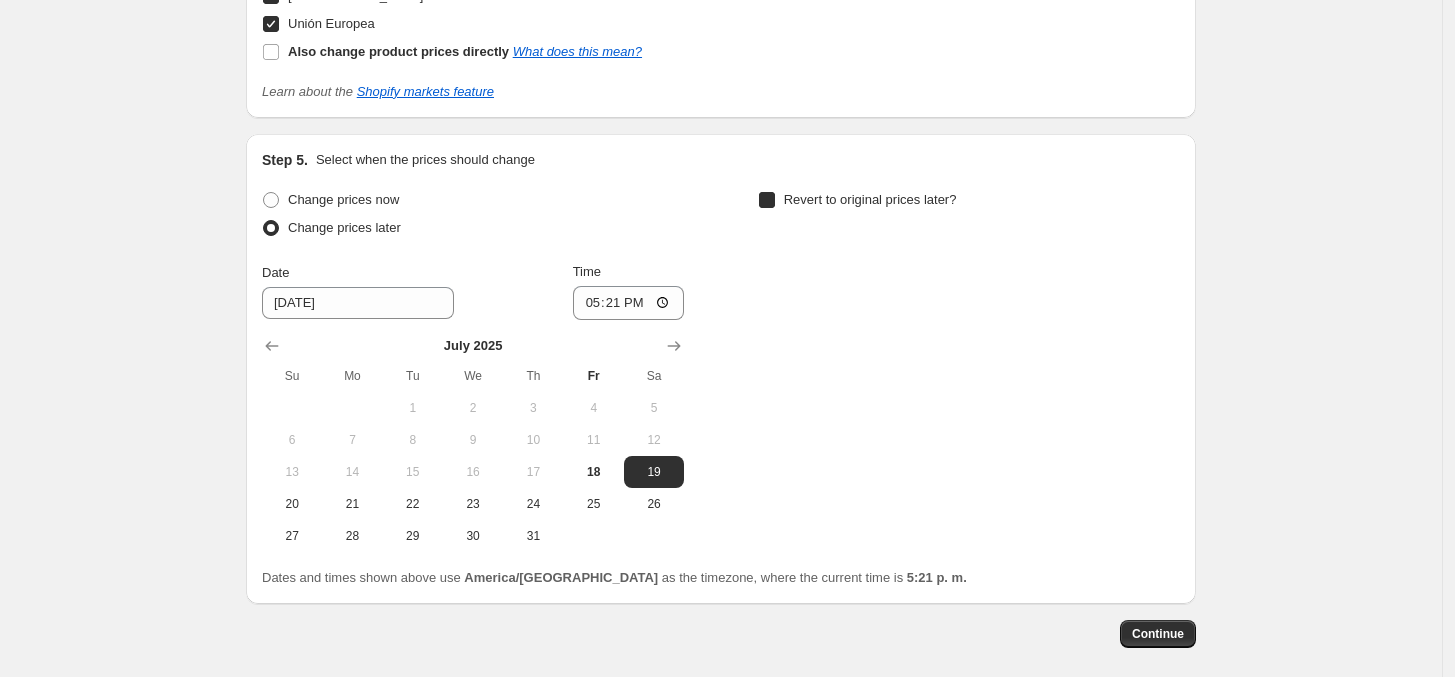 checkbox on "true" 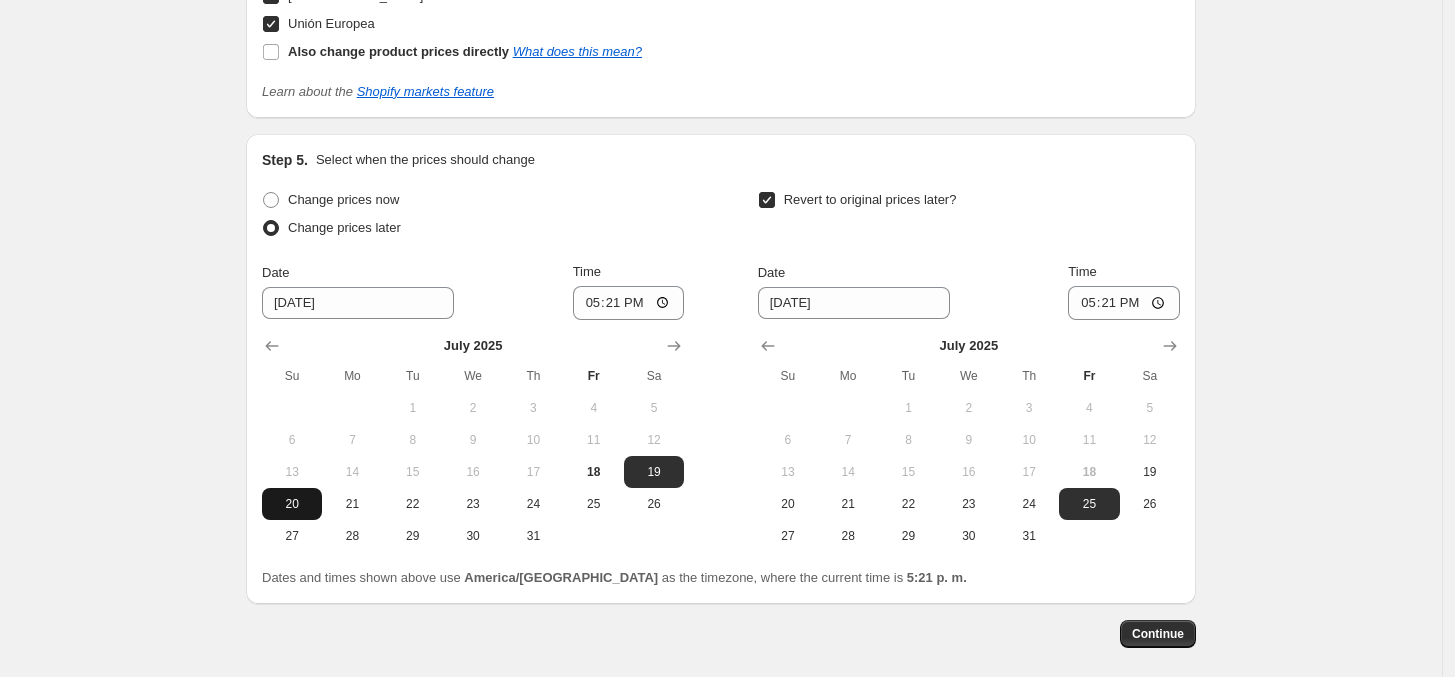 click on "20" at bounding box center (292, 504) 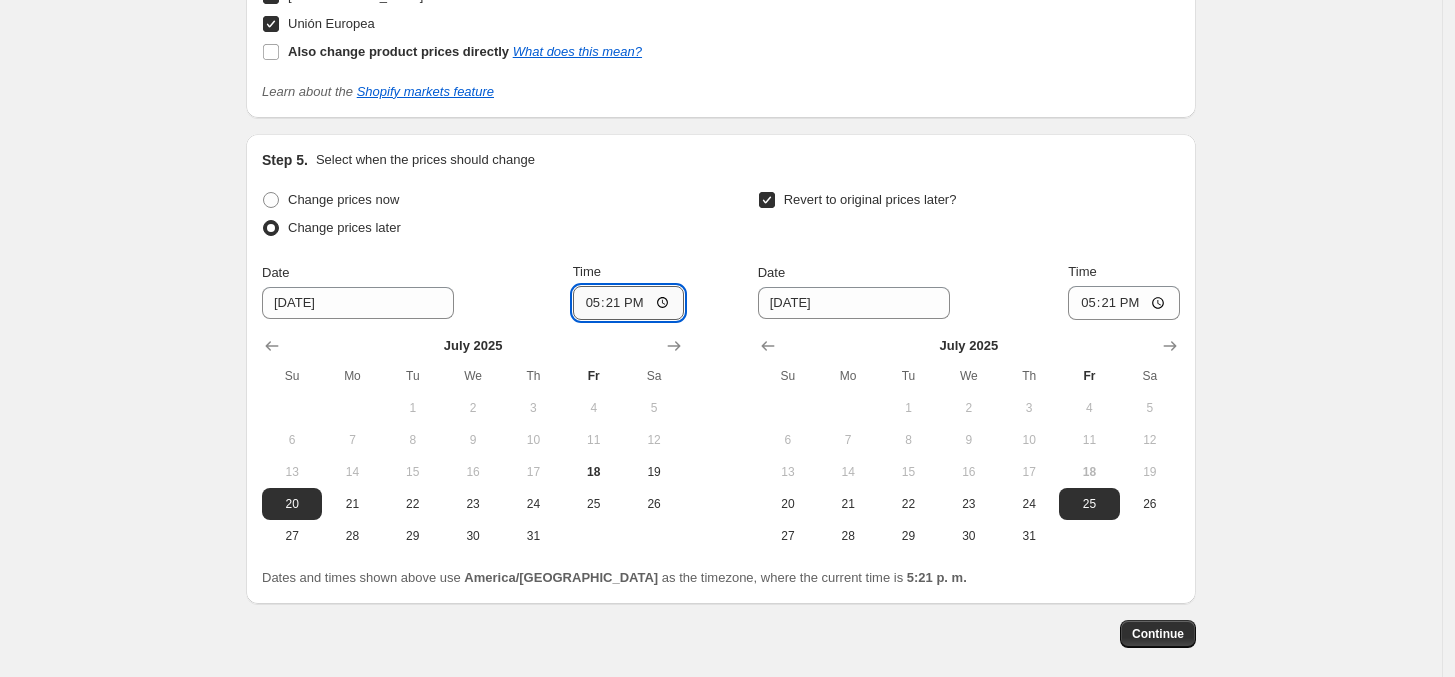 click on "17:21" at bounding box center (629, 303) 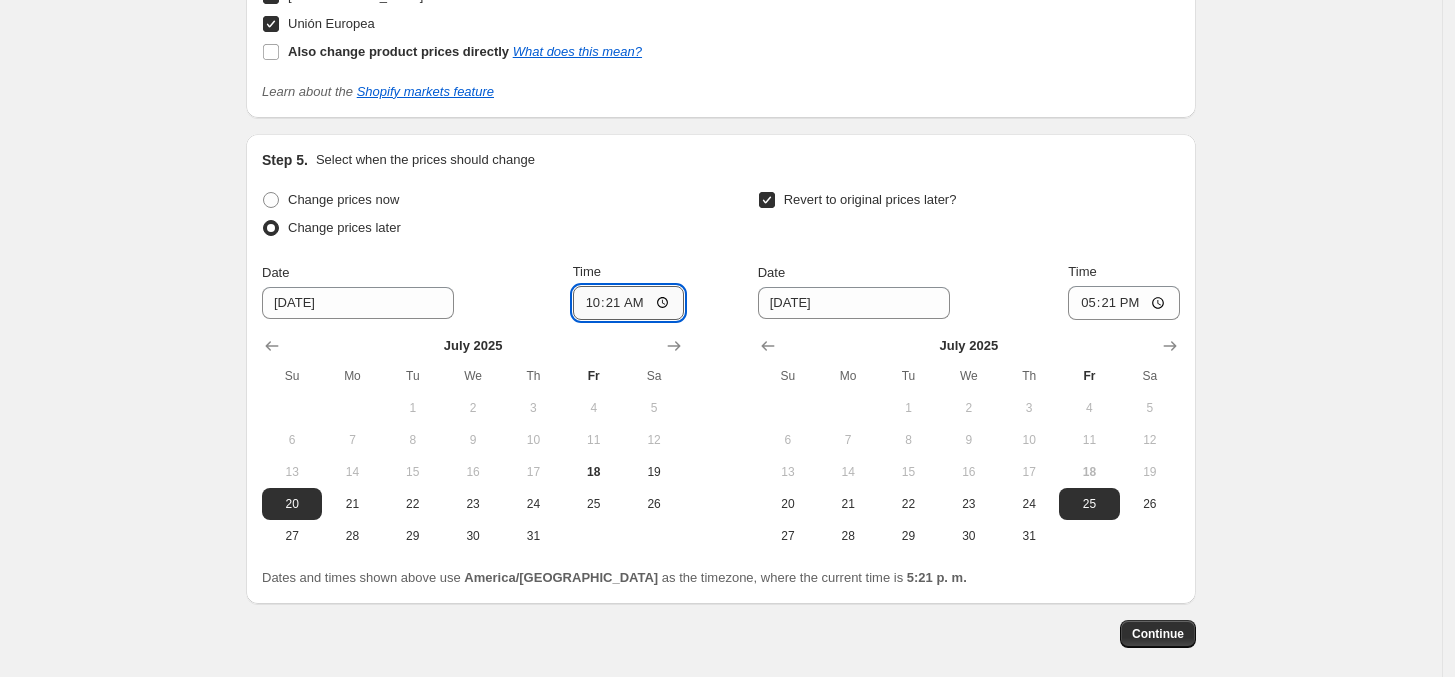 type on "10:00" 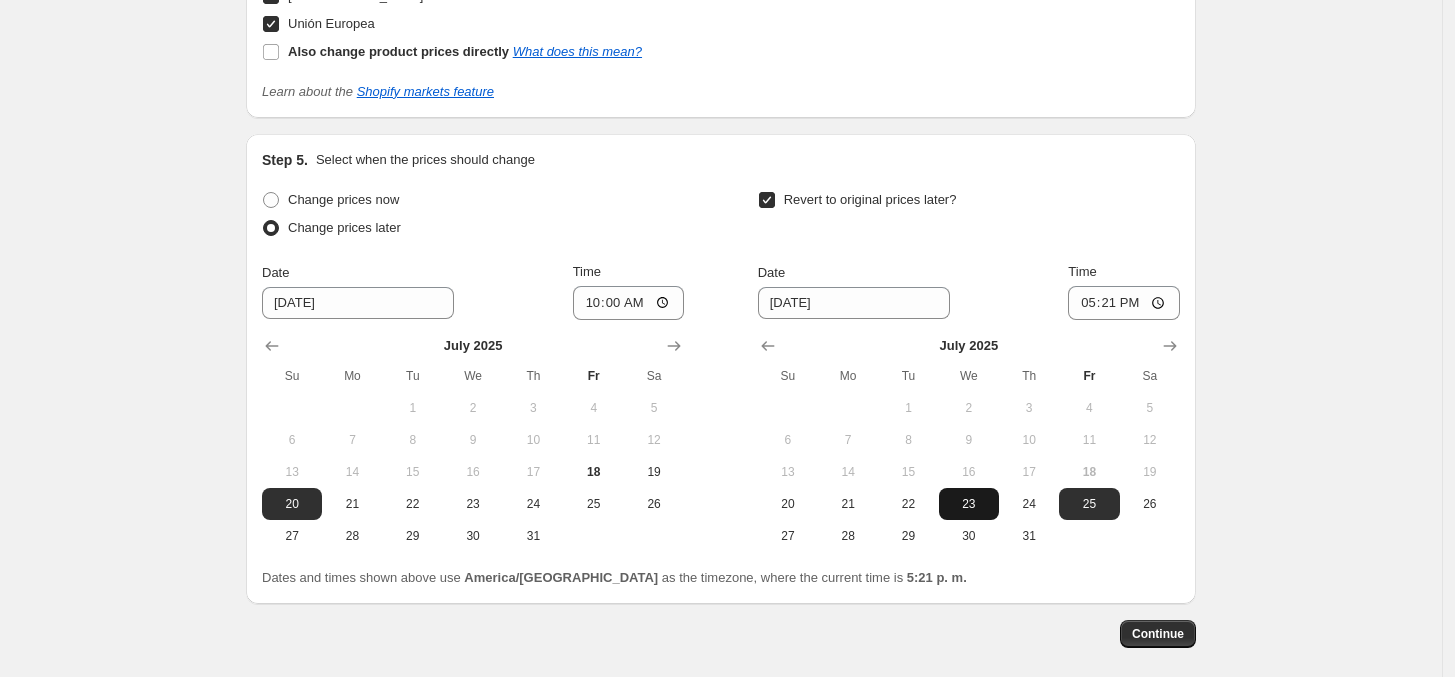click on "23" at bounding box center (969, 504) 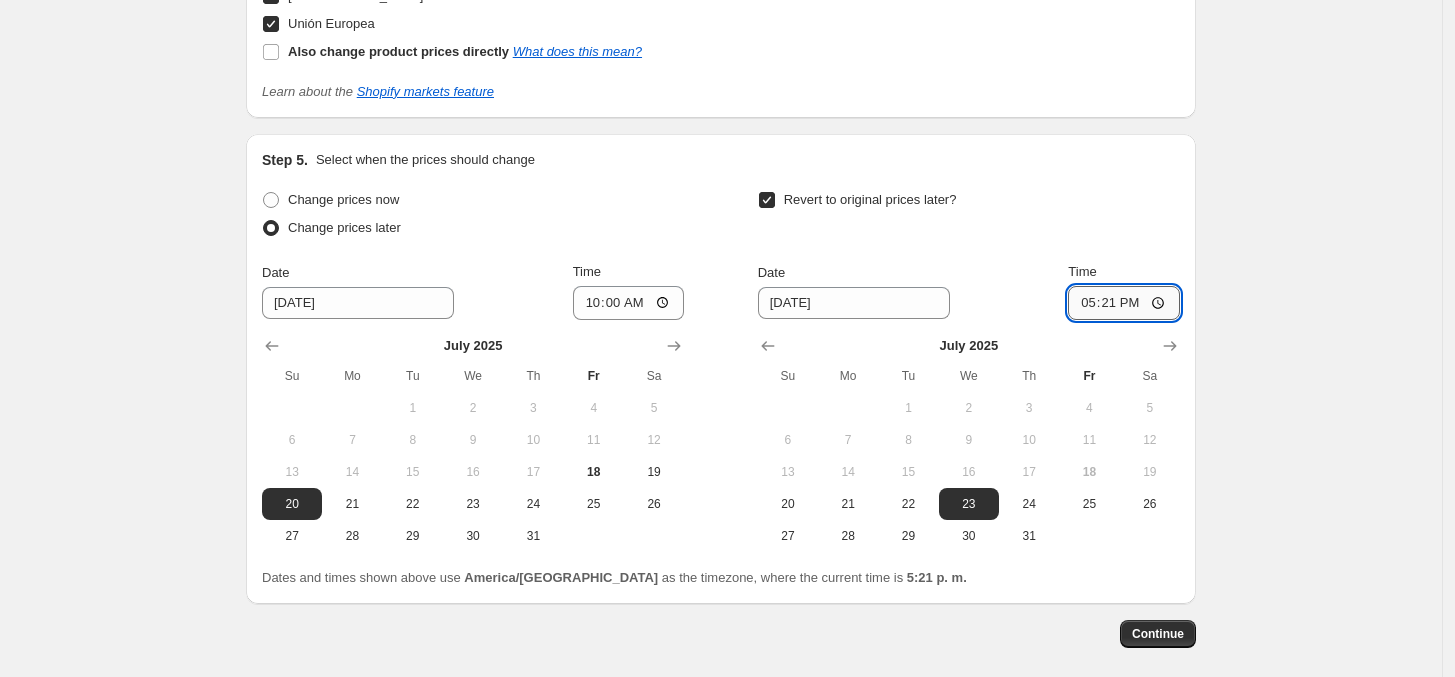 click on "17:21" at bounding box center [1124, 303] 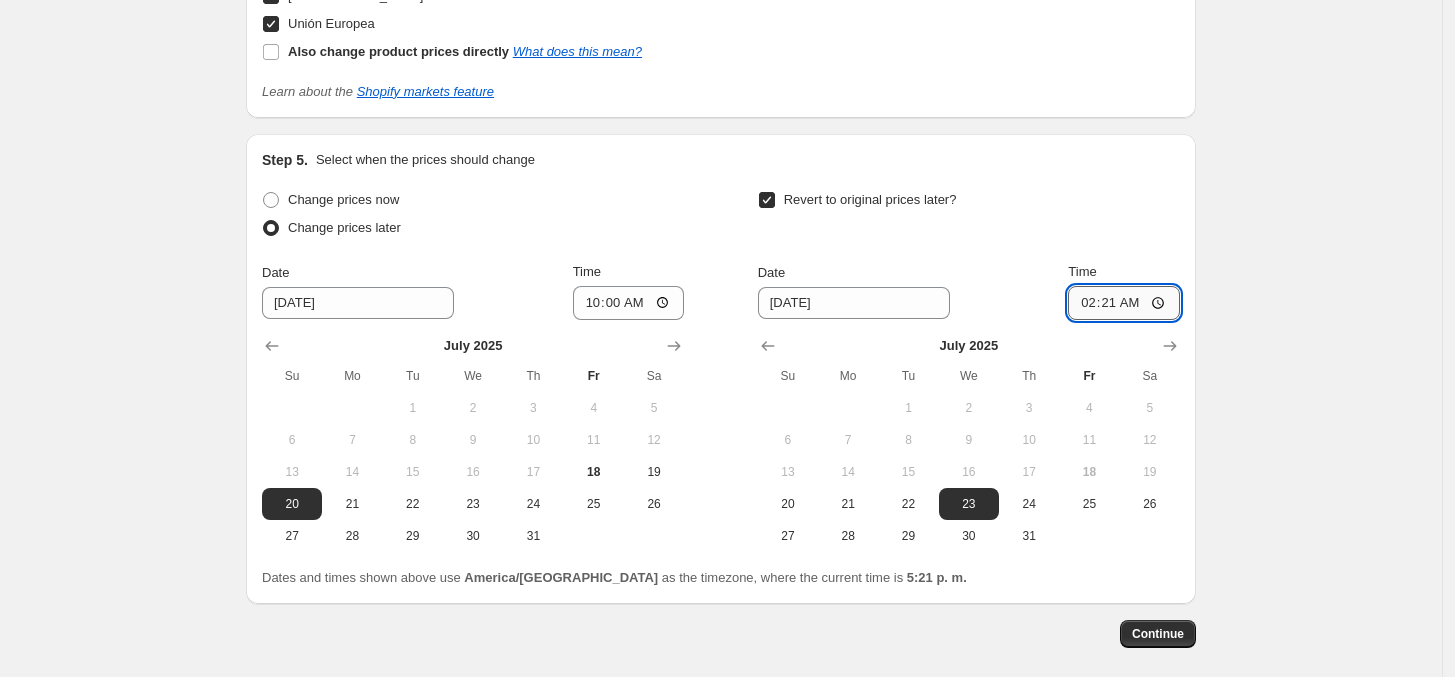 type on "02:00" 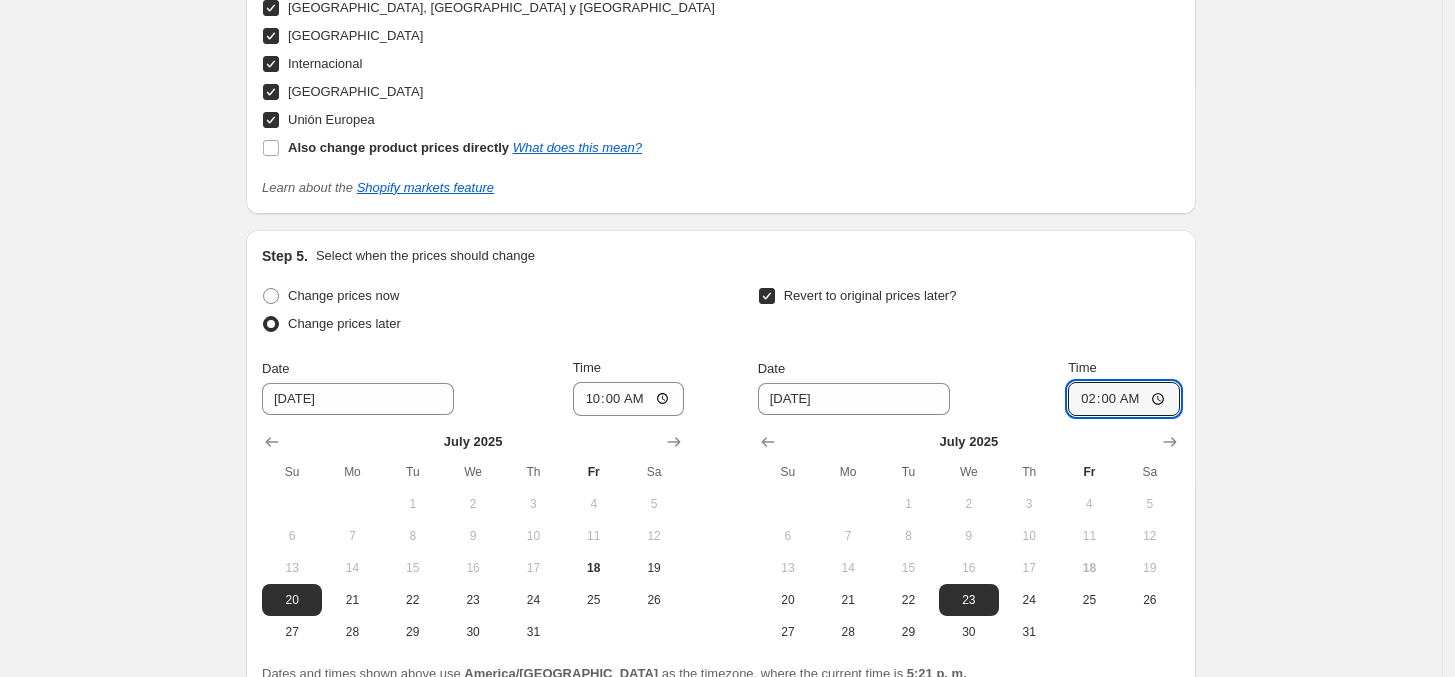 scroll, scrollTop: 2265, scrollLeft: 0, axis: vertical 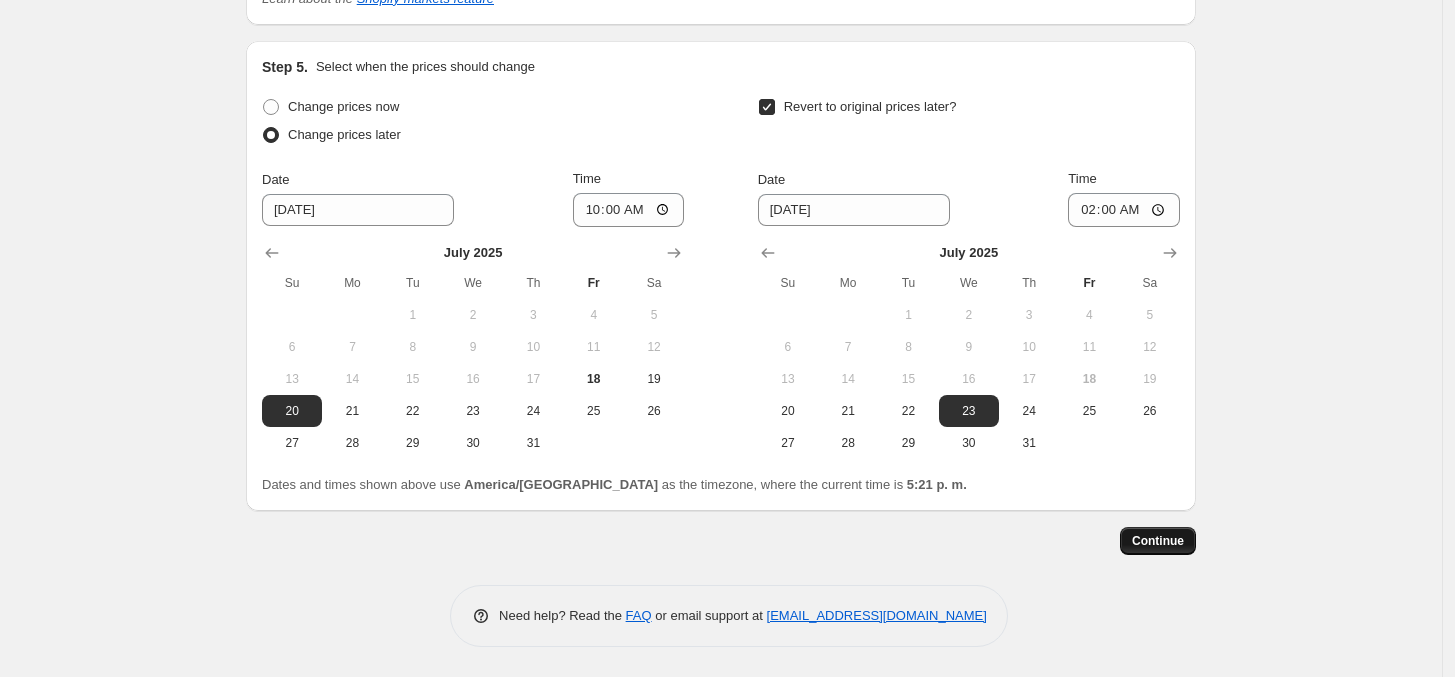 click on "Continue" at bounding box center [1158, 541] 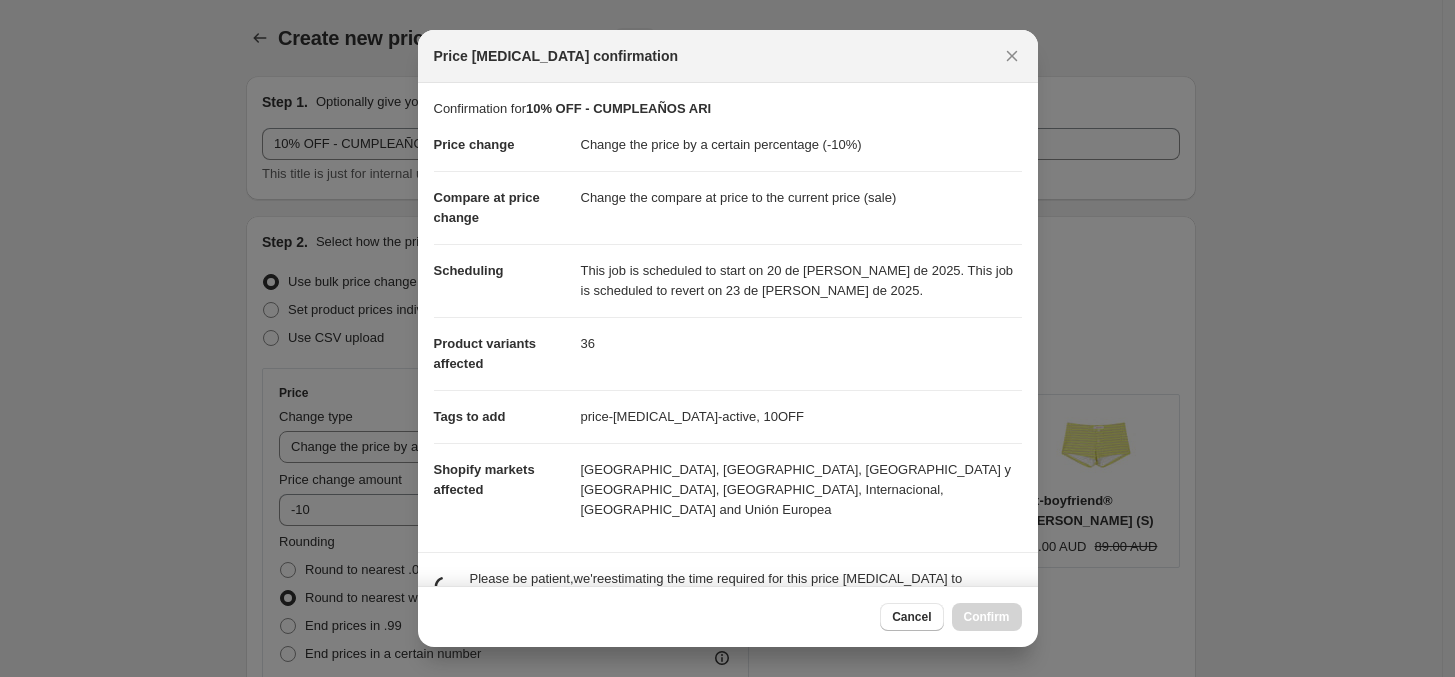 scroll, scrollTop: 0, scrollLeft: 0, axis: both 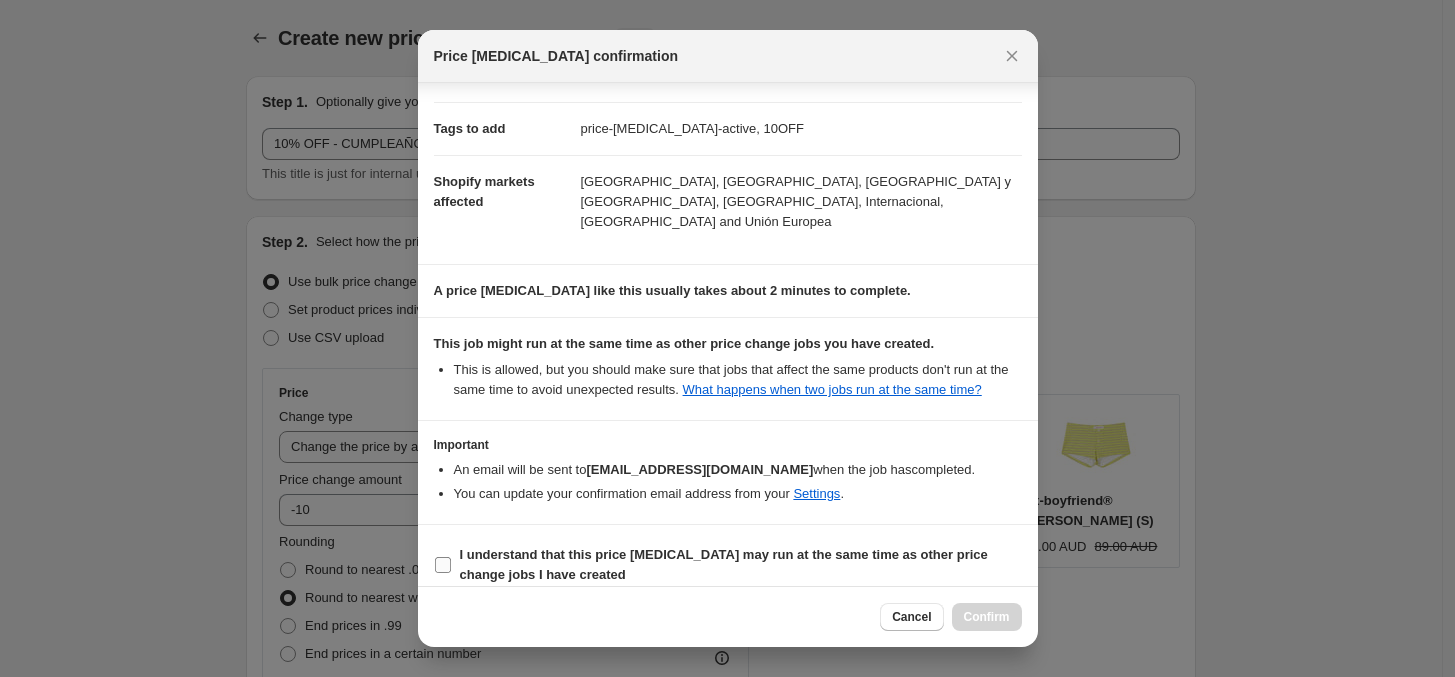click at bounding box center [443, 565] 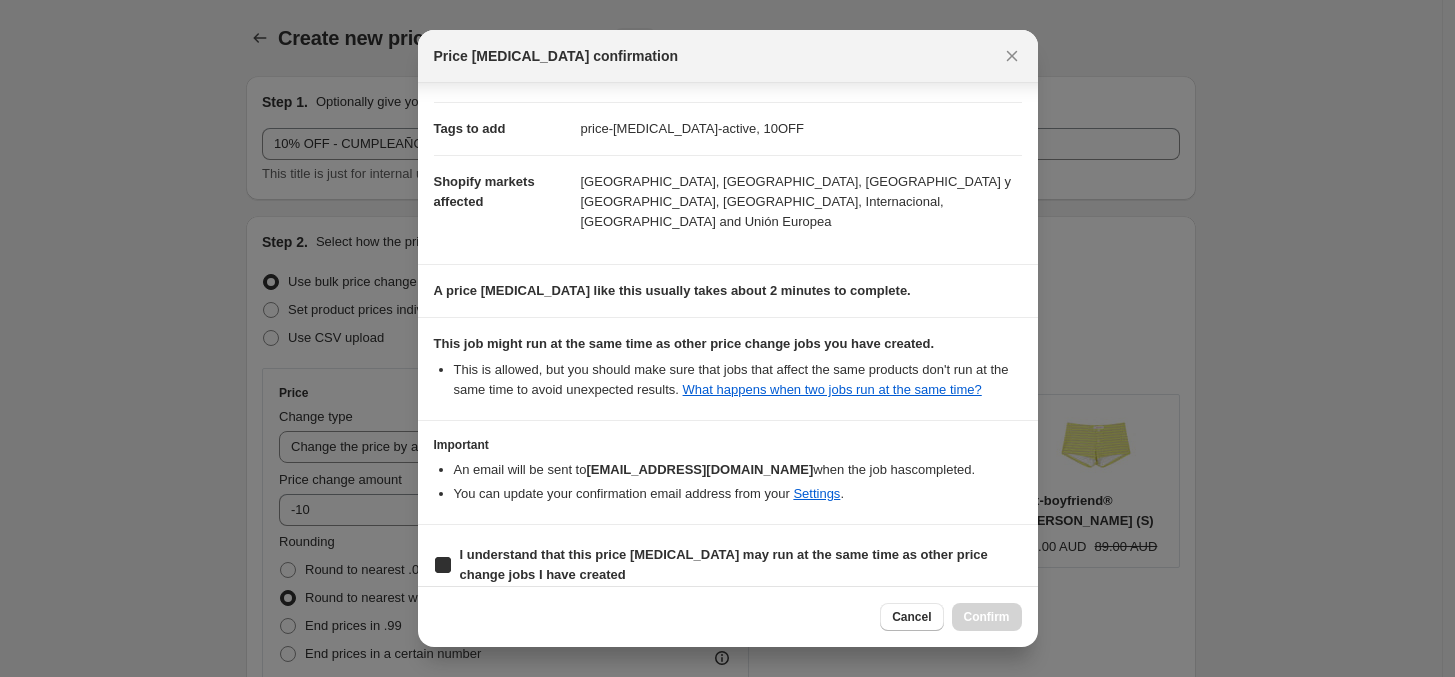 checkbox on "true" 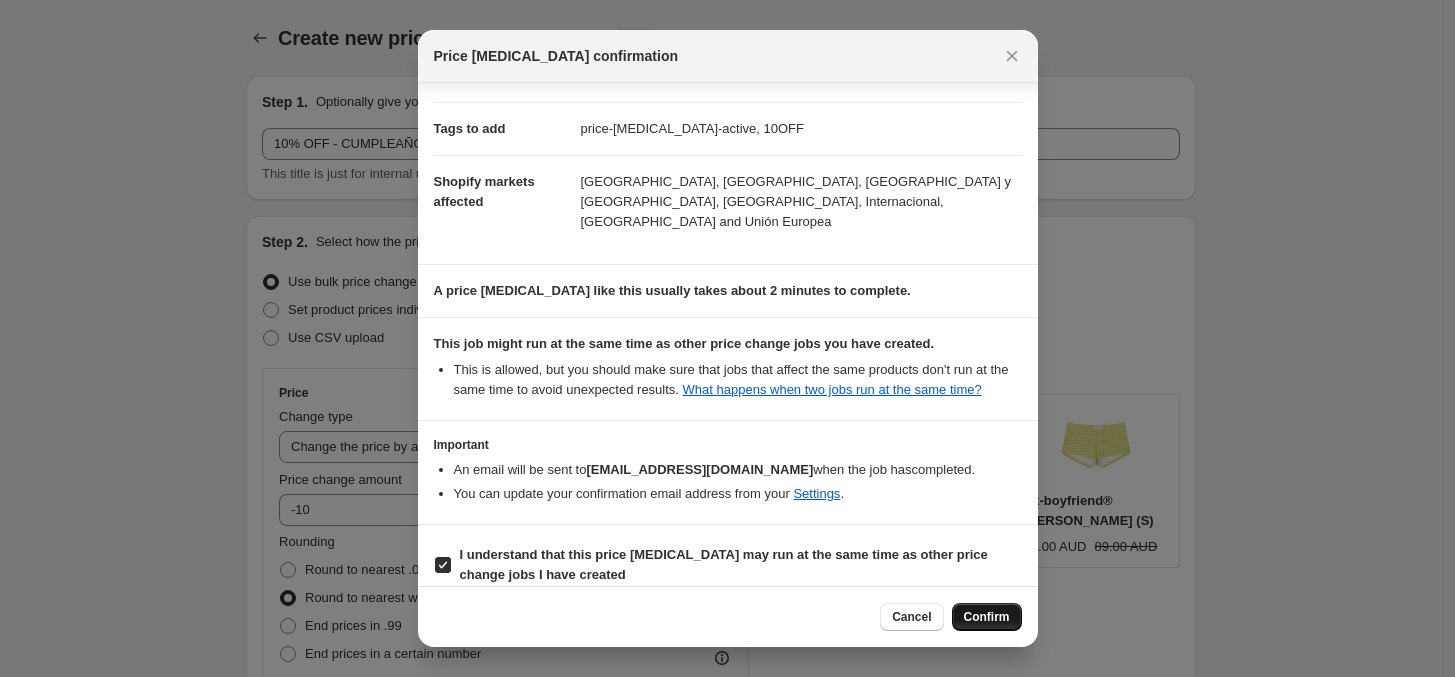 click on "Confirm" at bounding box center [987, 617] 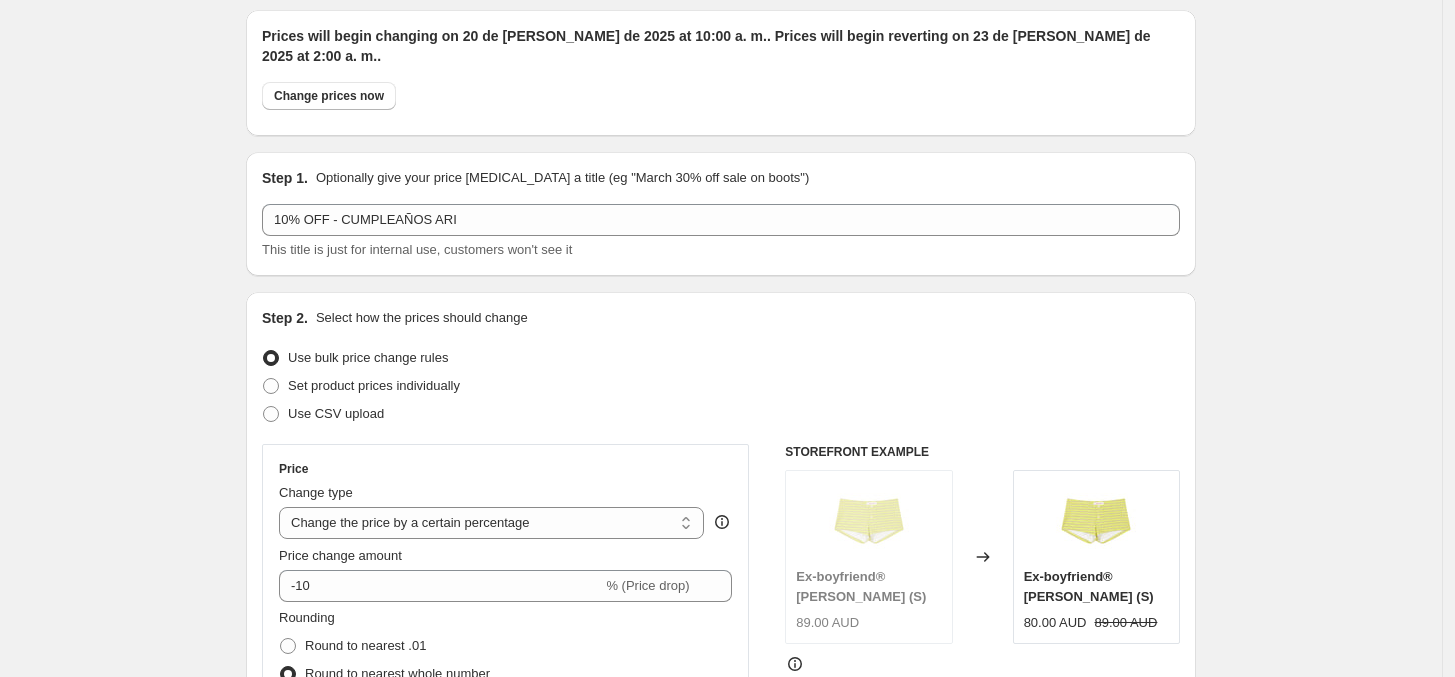 scroll, scrollTop: 0, scrollLeft: 0, axis: both 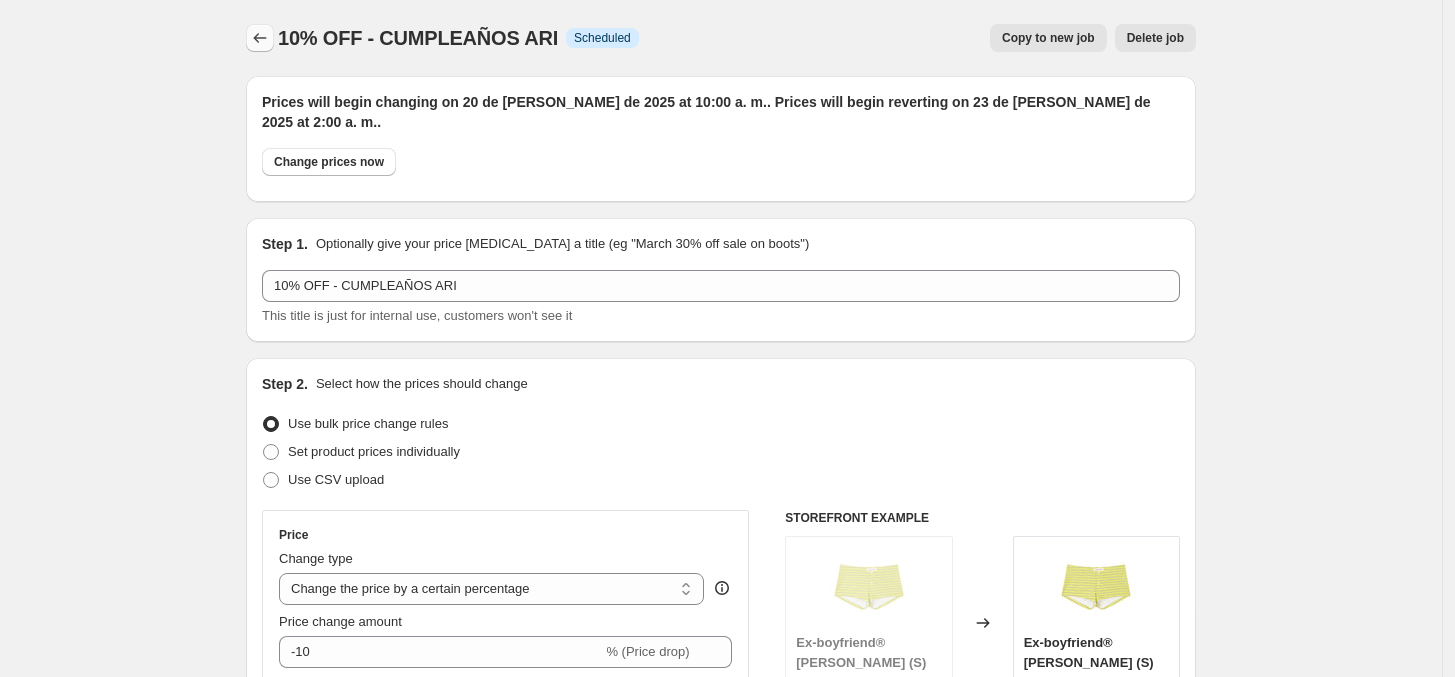 click 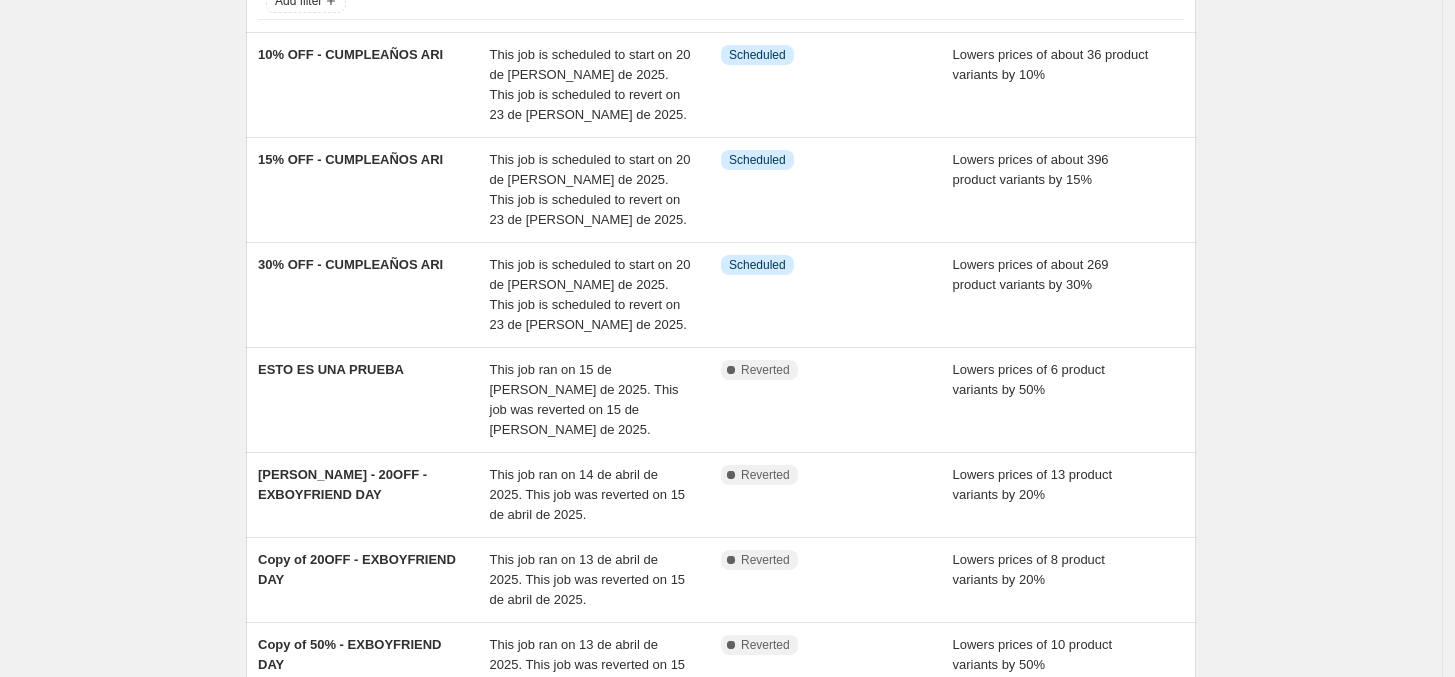 scroll, scrollTop: 147, scrollLeft: 0, axis: vertical 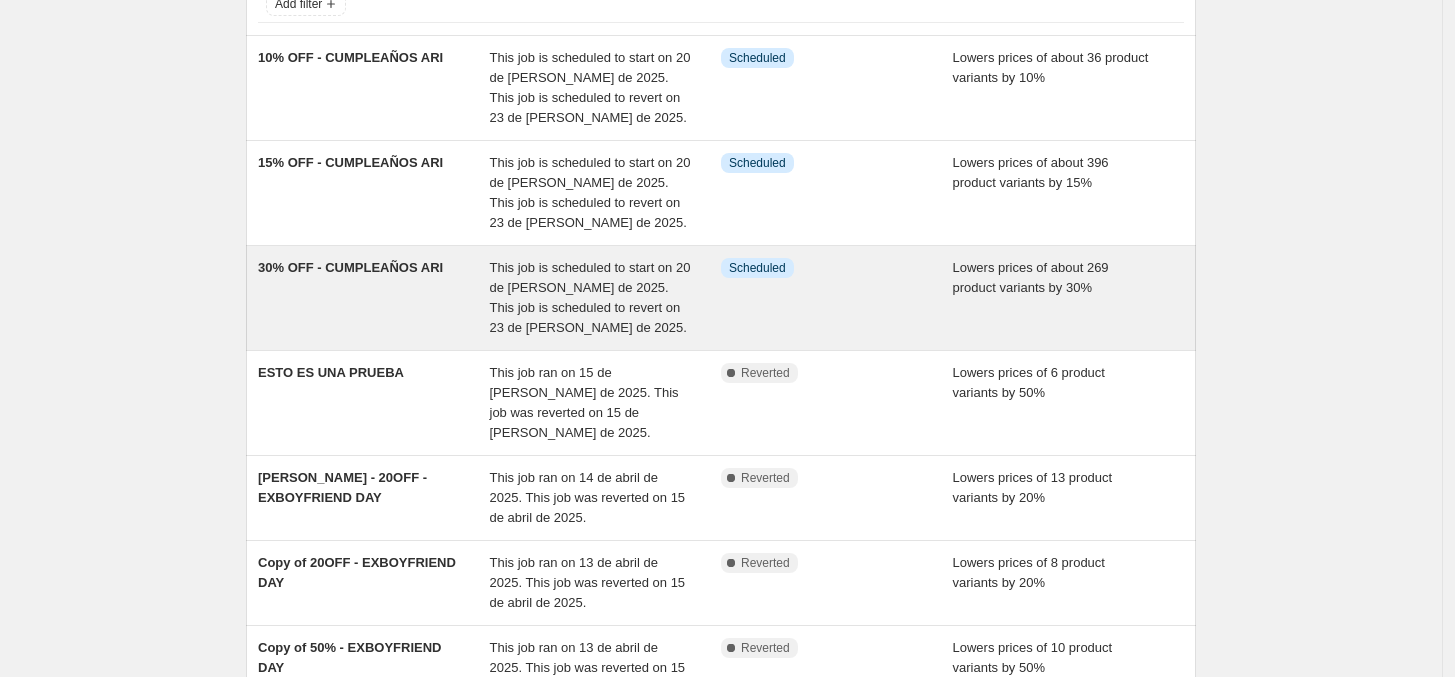 click on "This job is scheduled to start on 20 de [PERSON_NAME] de 2025. This job is scheduled to revert on 23 de [PERSON_NAME] de 2025." at bounding box center [590, 297] 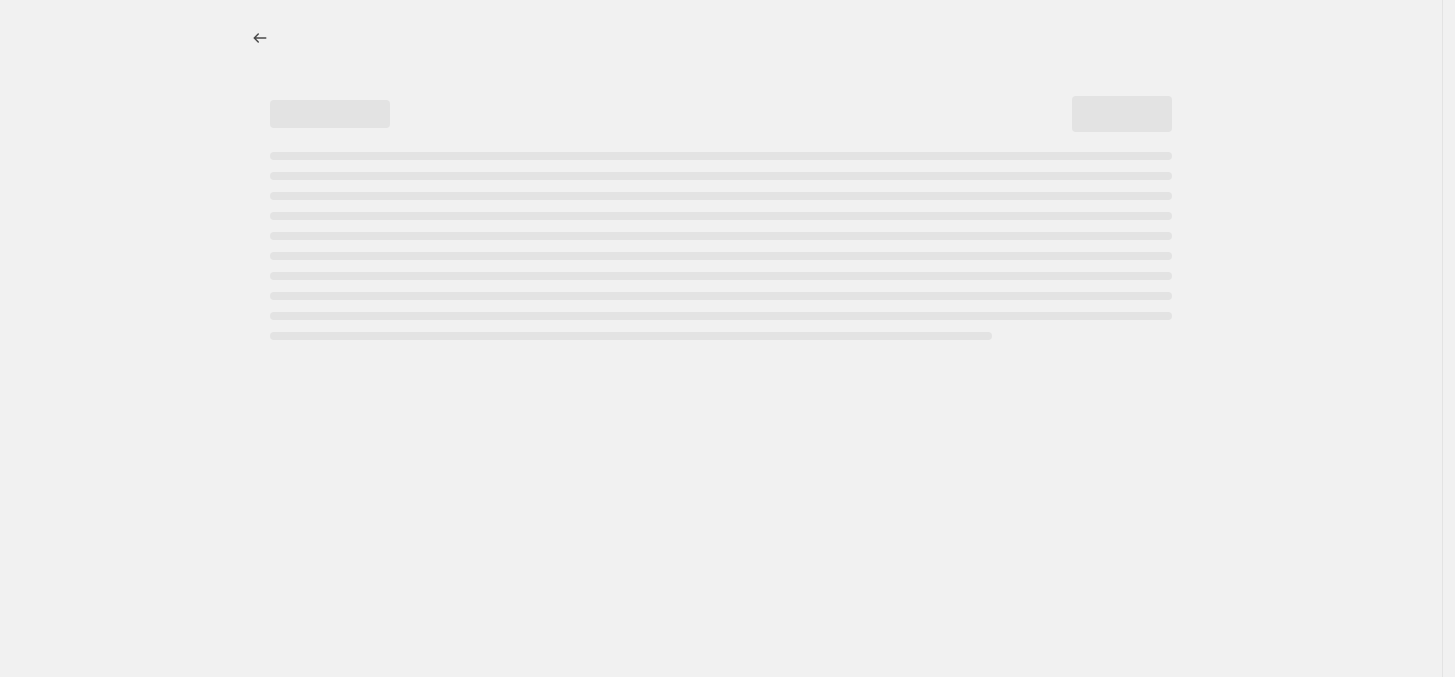 select on "percentage" 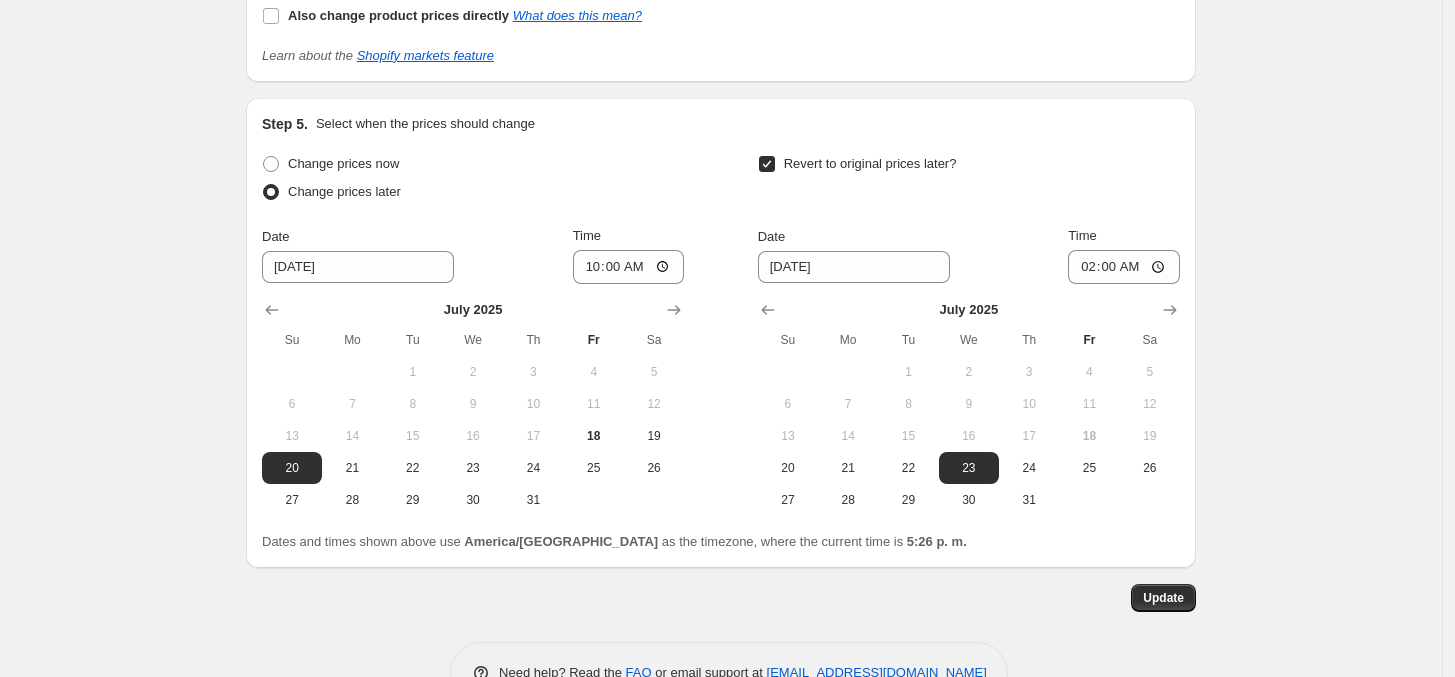scroll, scrollTop: 2387, scrollLeft: 0, axis: vertical 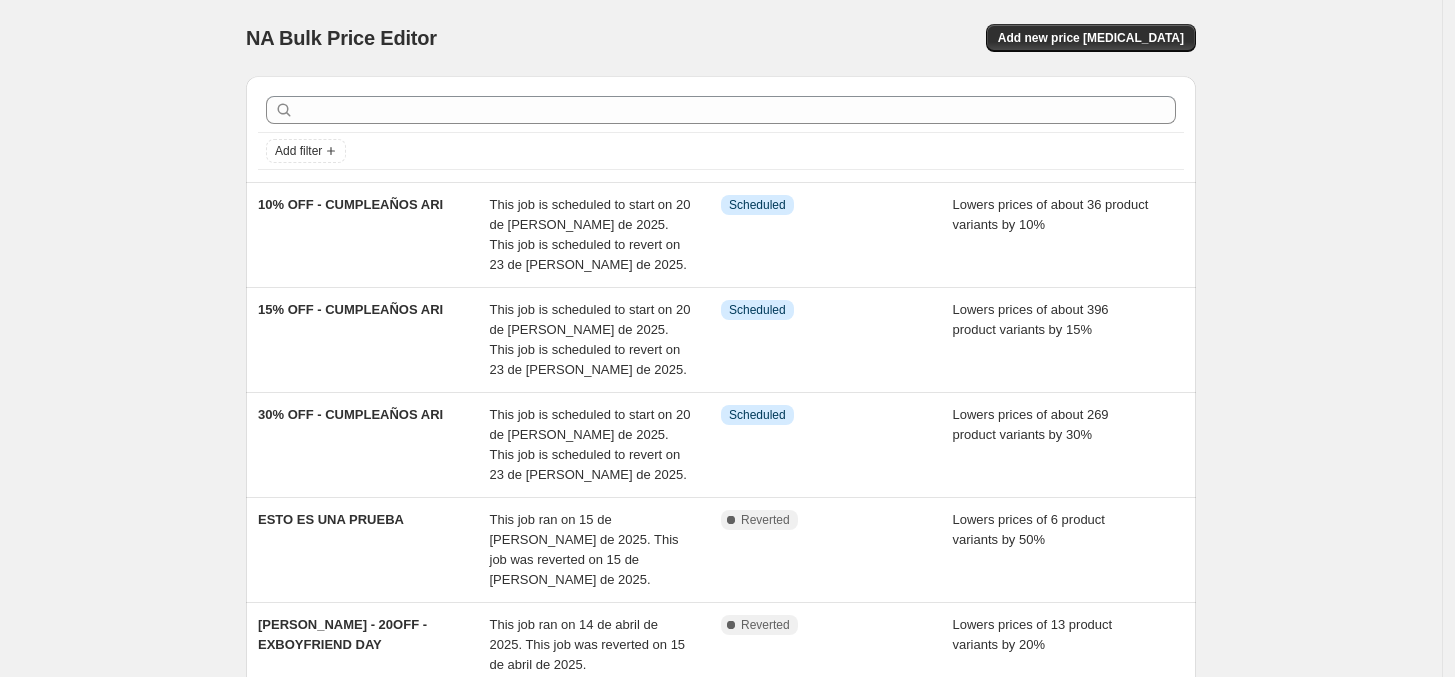 click on "15% OFF - CUMPLEAÑOS [PERSON_NAME] This job is scheduled to start on 20 de [PERSON_NAME] de 2025. This job is scheduled to revert on 23 de [PERSON_NAME] de 2025. Info Scheduled Lowers prices of about 396 product variants by 15%" at bounding box center (721, 340) 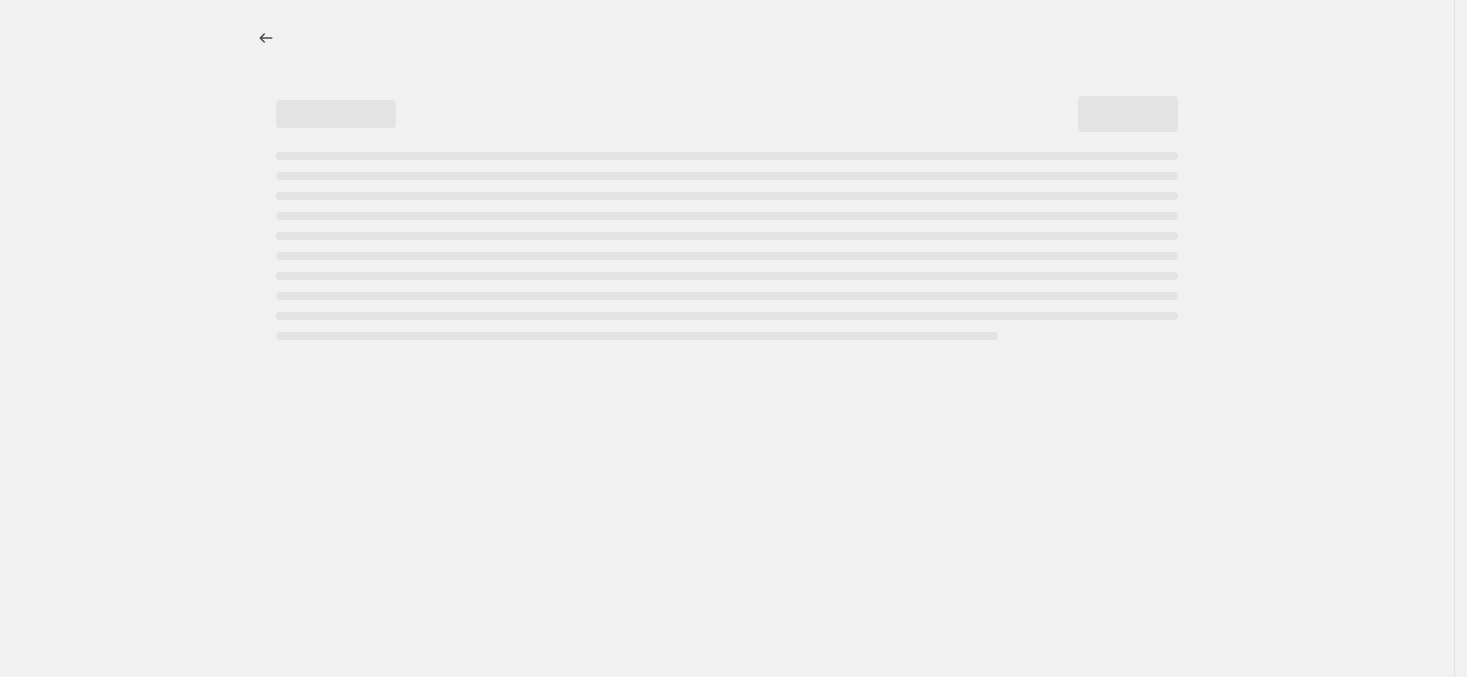 select on "percentage" 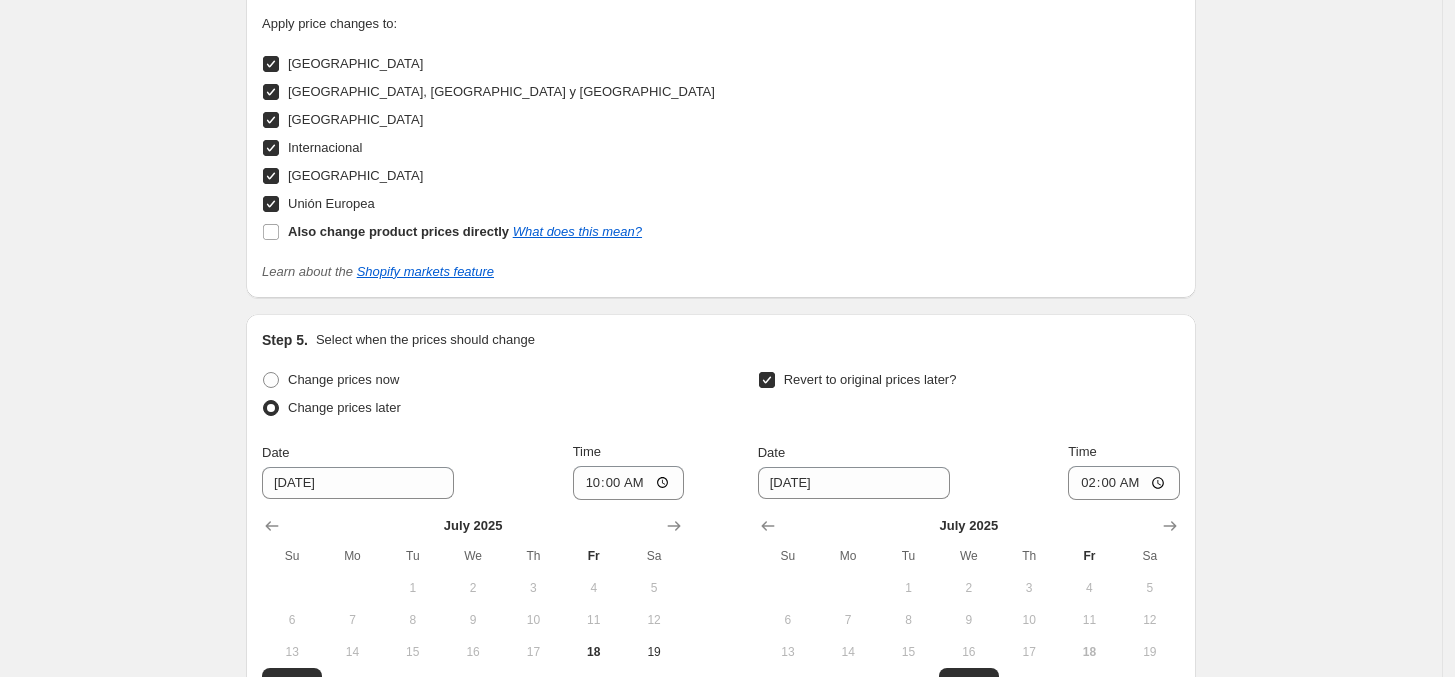 scroll, scrollTop: 2387, scrollLeft: 0, axis: vertical 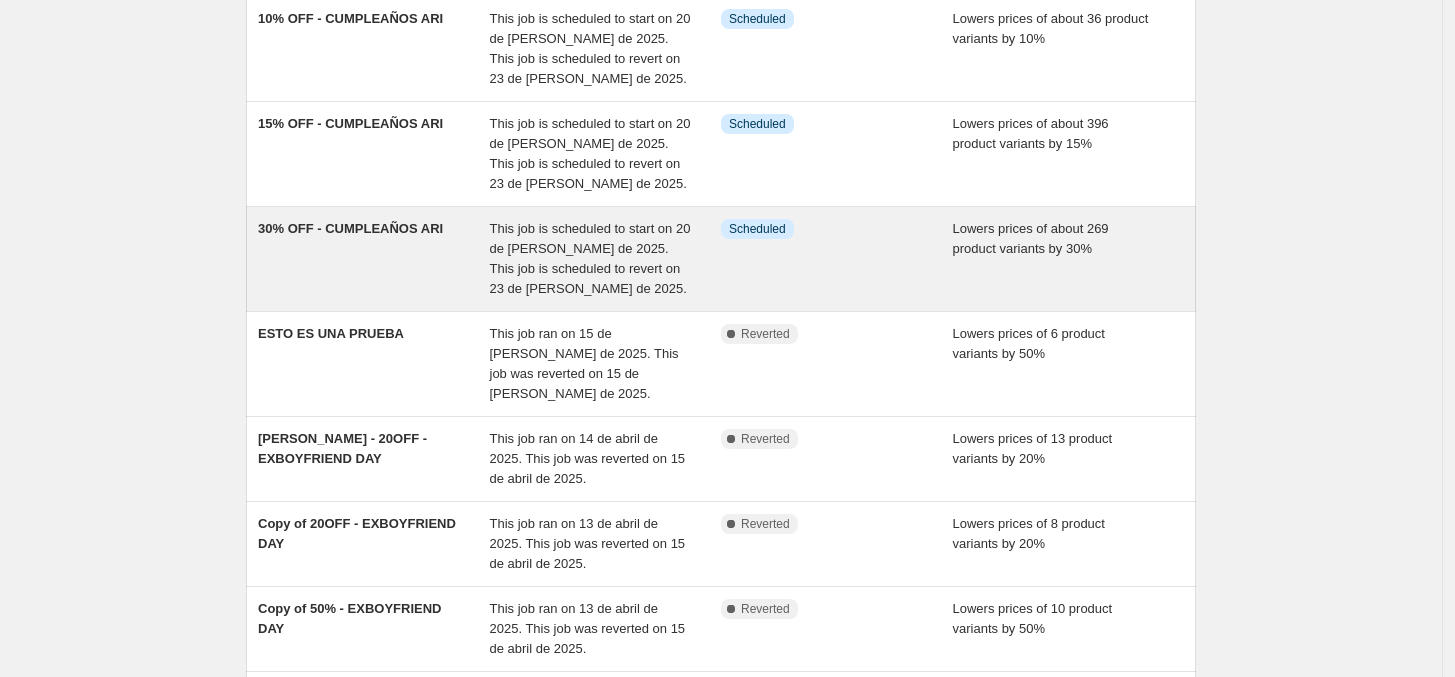 click on "This job is scheduled to start on 20 de [PERSON_NAME] de 2025. This job is scheduled to revert on 23 de [PERSON_NAME] de 2025." at bounding box center [590, 258] 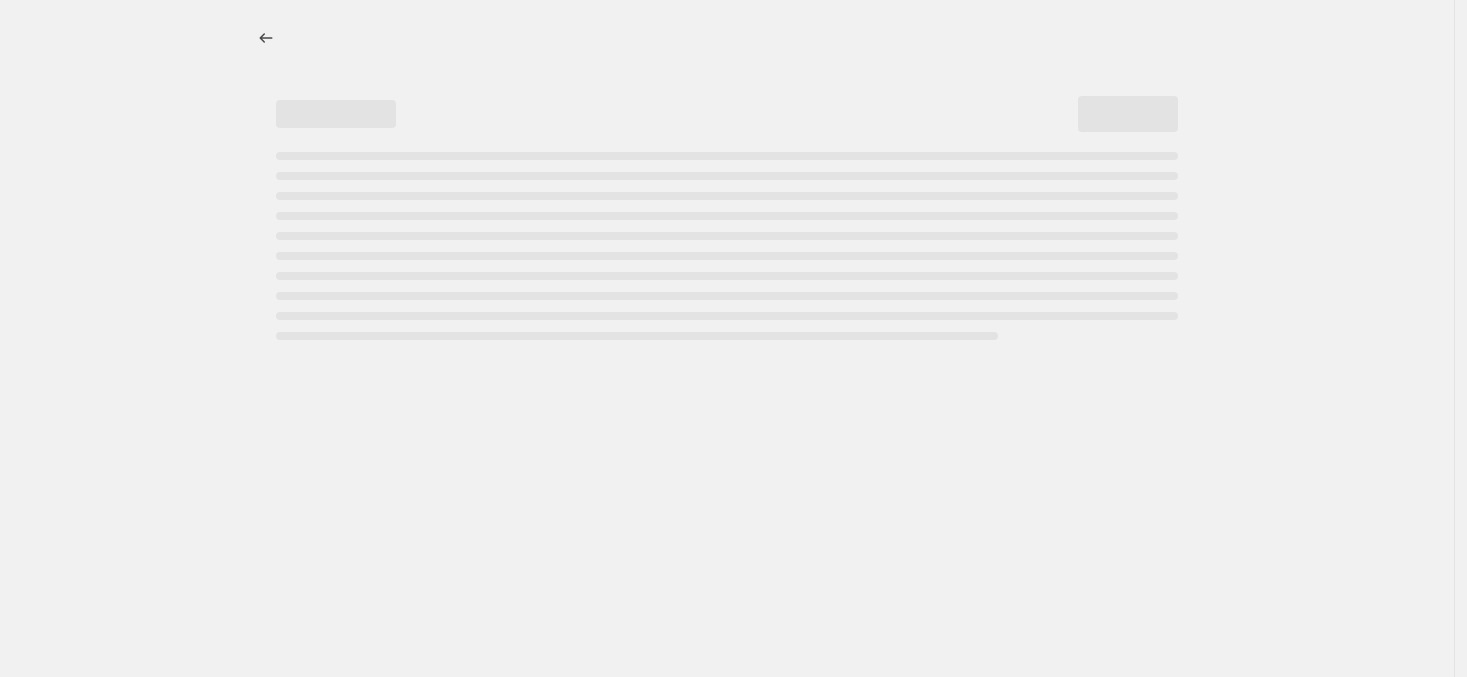 select on "percentage" 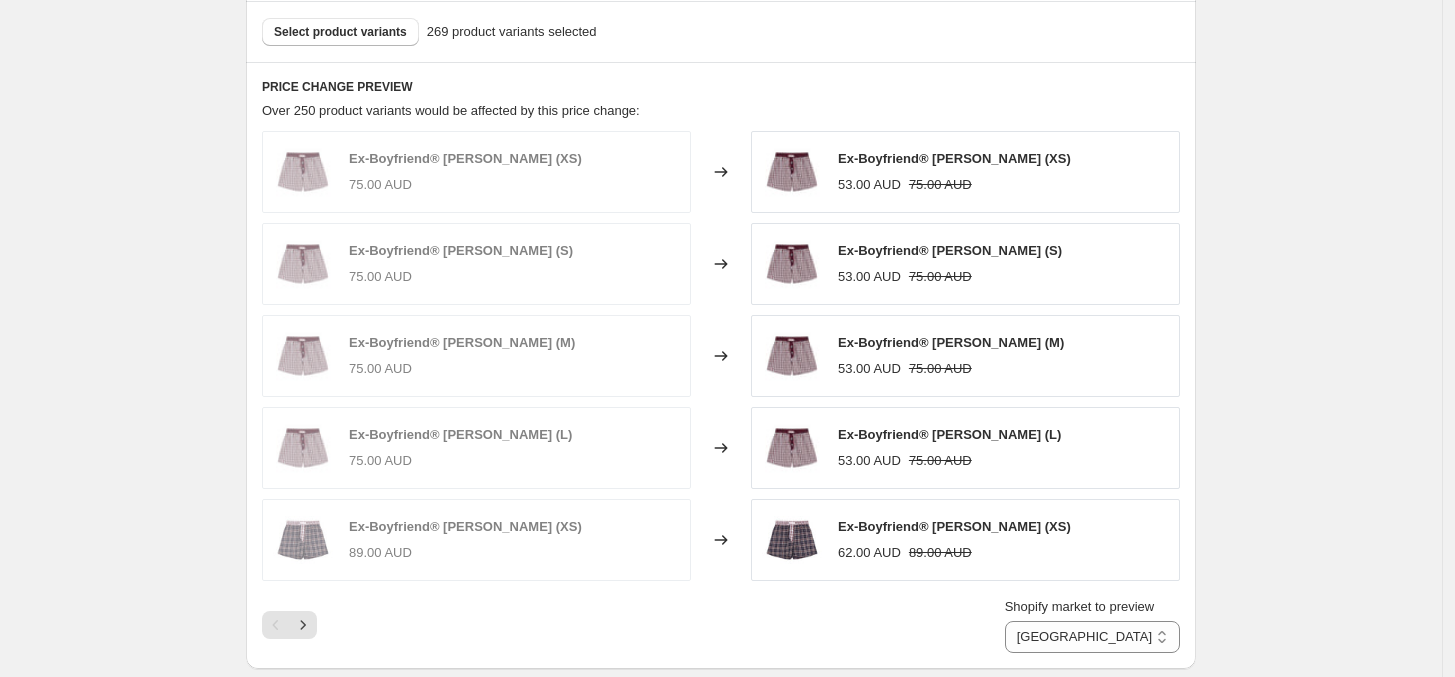 scroll, scrollTop: 2387, scrollLeft: 0, axis: vertical 